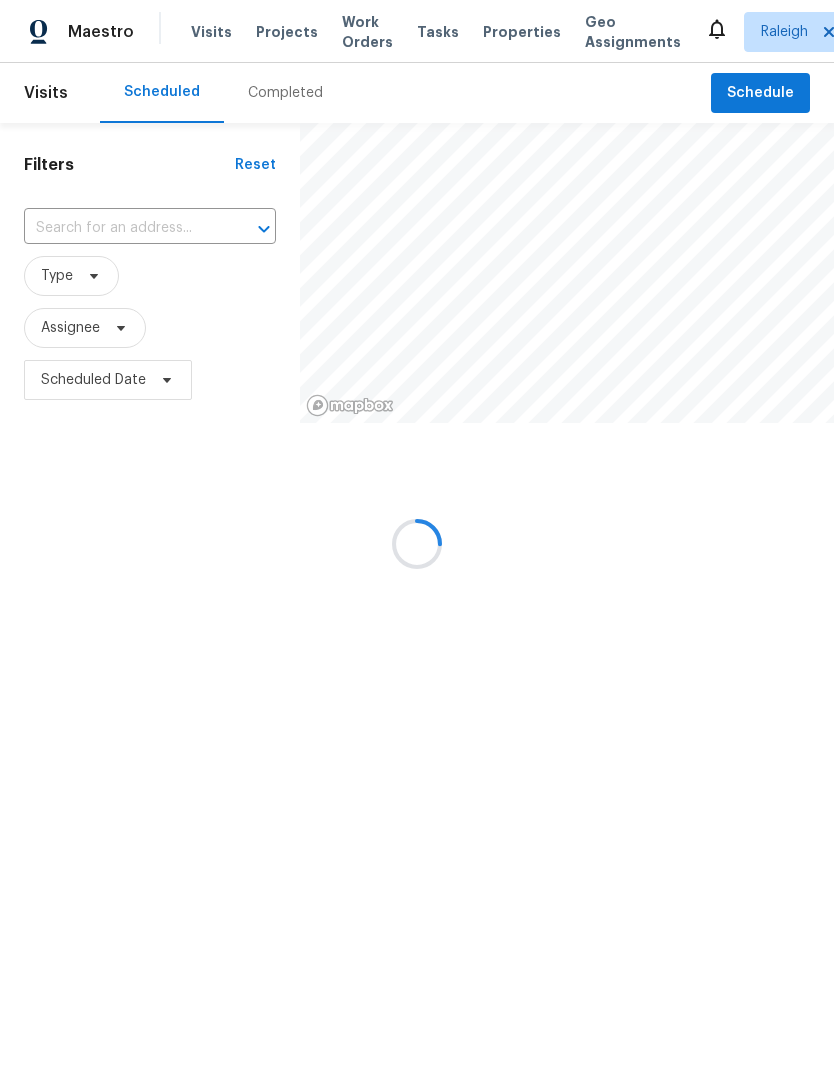 scroll, scrollTop: 0, scrollLeft: 0, axis: both 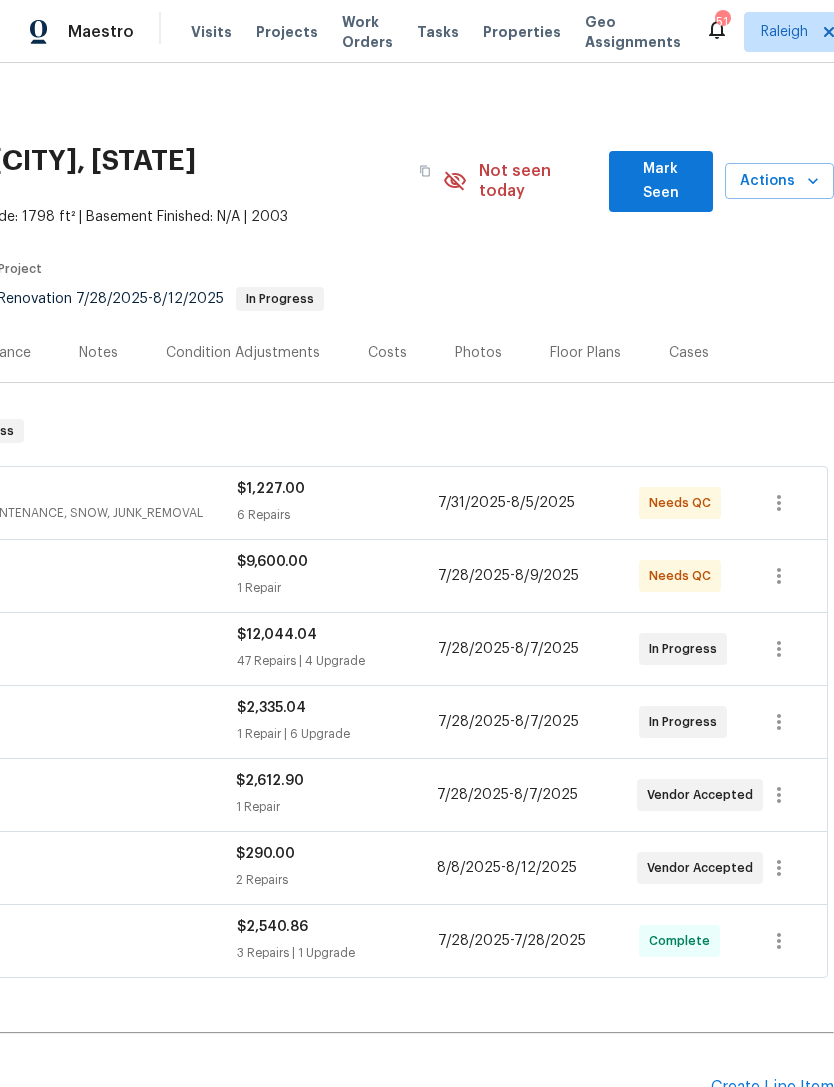 click on "Mark Seen" at bounding box center [661, 181] 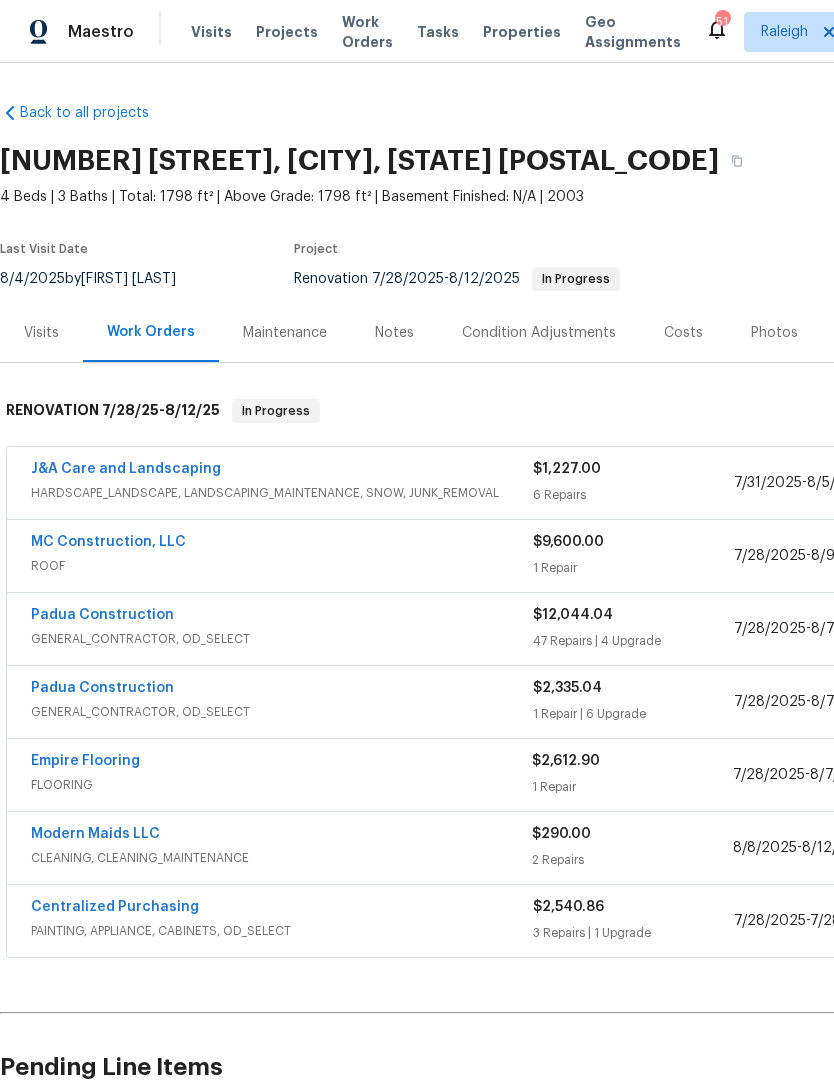 scroll, scrollTop: 0, scrollLeft: 0, axis: both 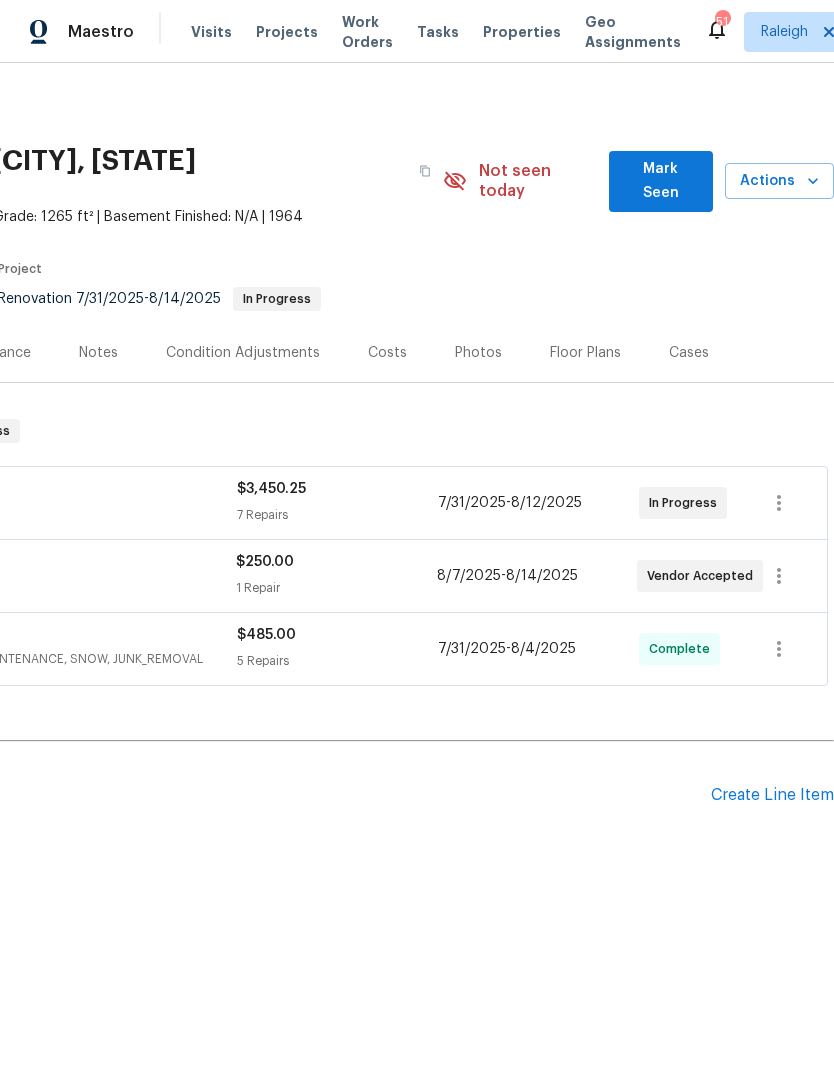 click on "Mark Seen" at bounding box center [661, 181] 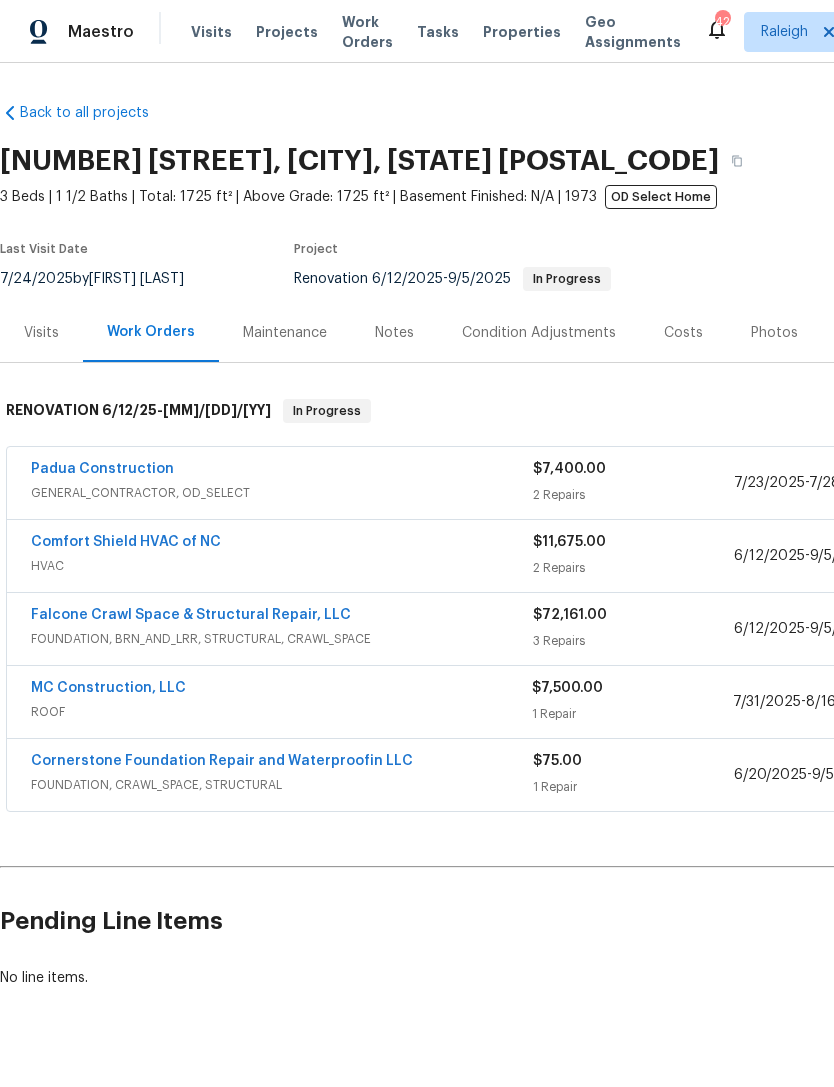 scroll, scrollTop: 0, scrollLeft: 0, axis: both 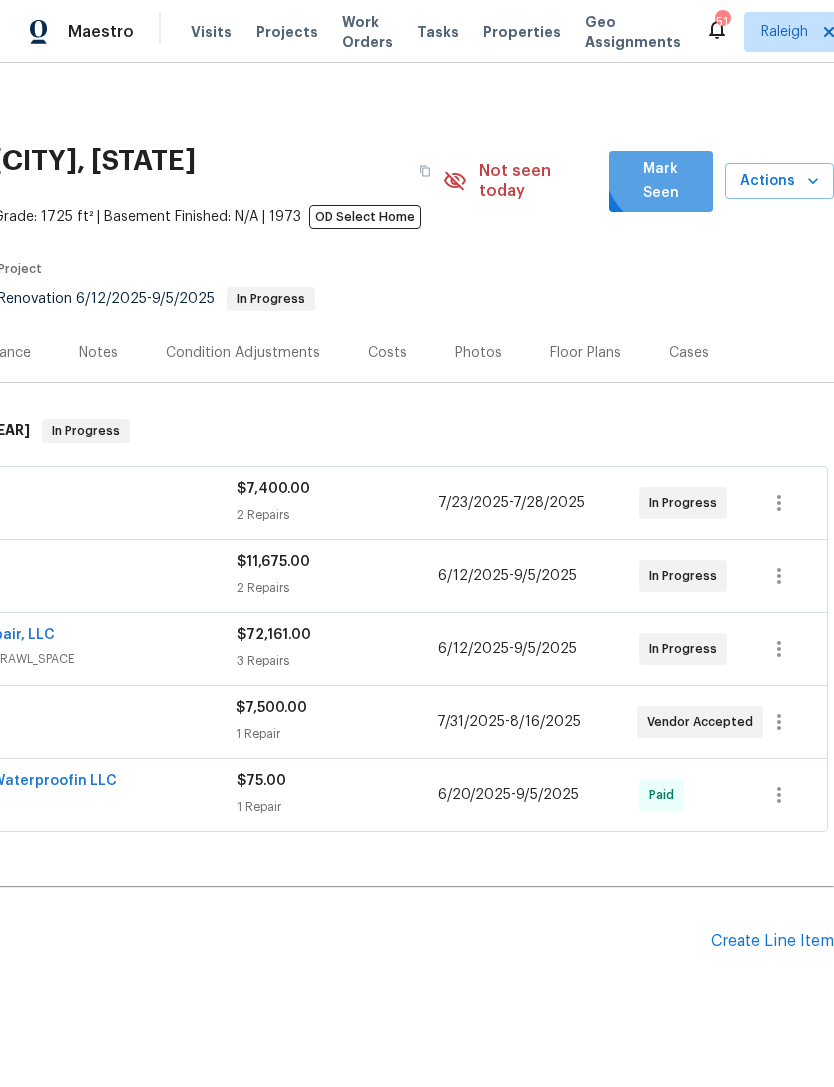 click on "Mark Seen" at bounding box center [661, 181] 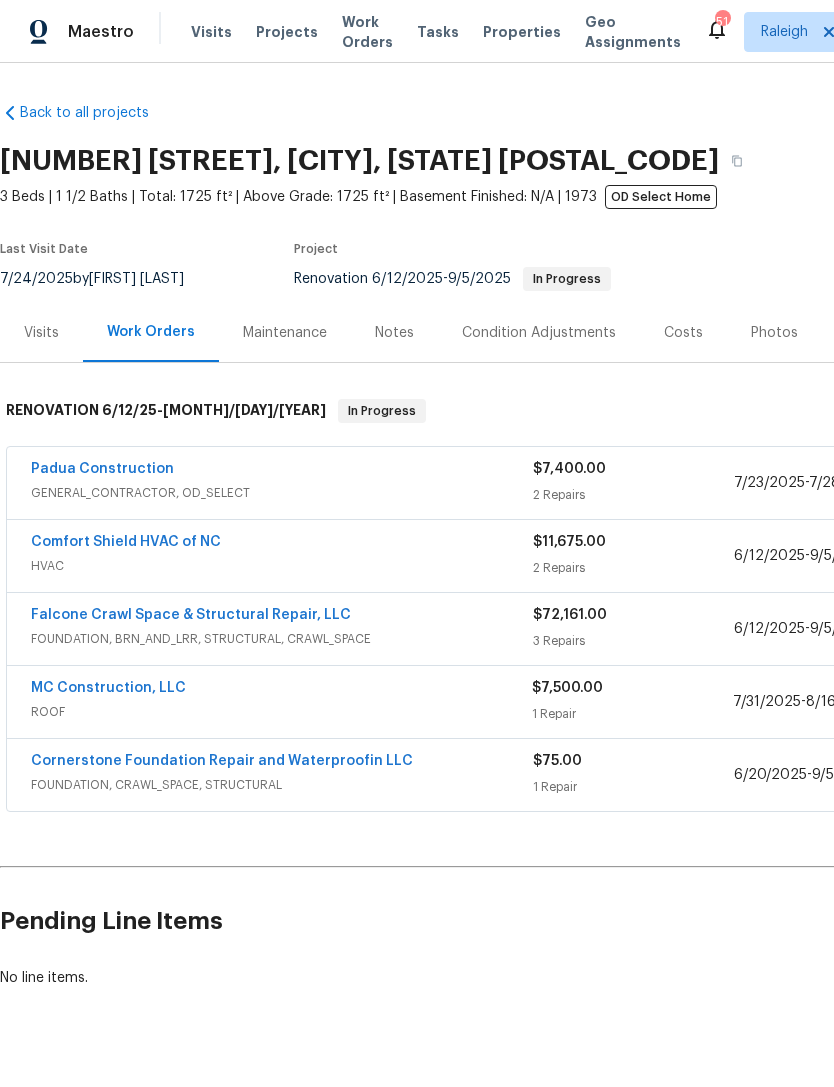 scroll, scrollTop: 0, scrollLeft: 0, axis: both 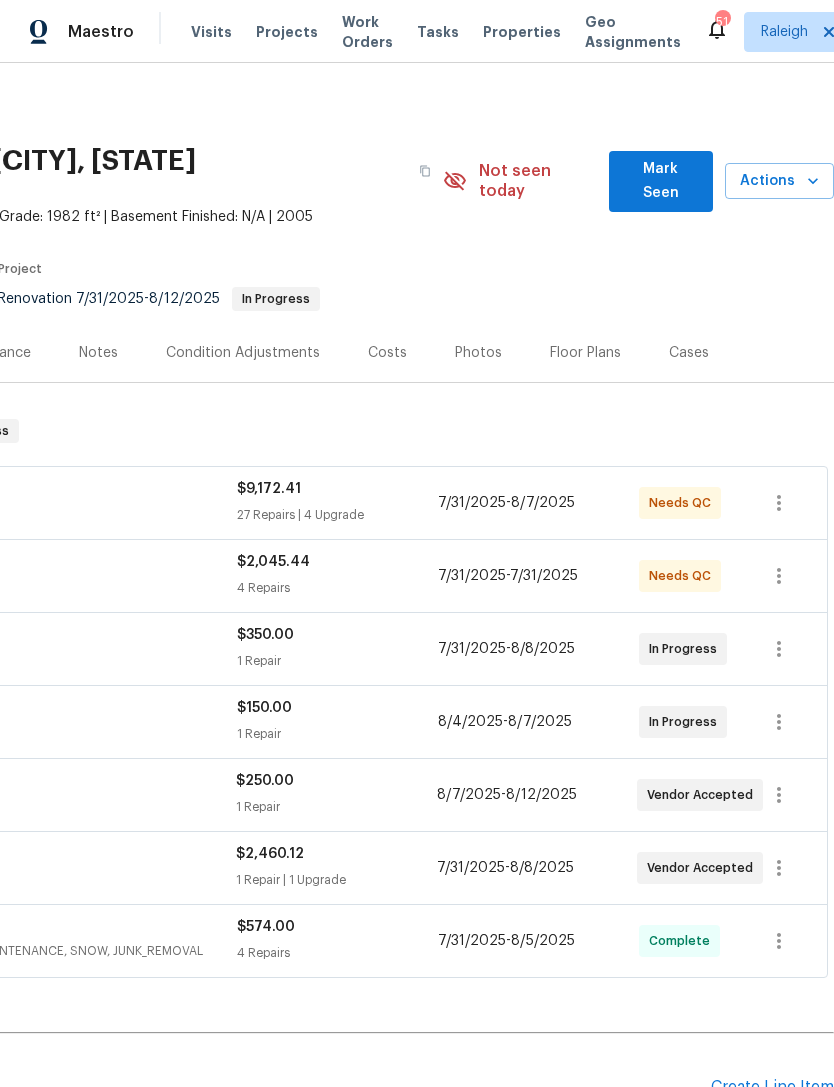 click on "Mark Seen" at bounding box center (661, 181) 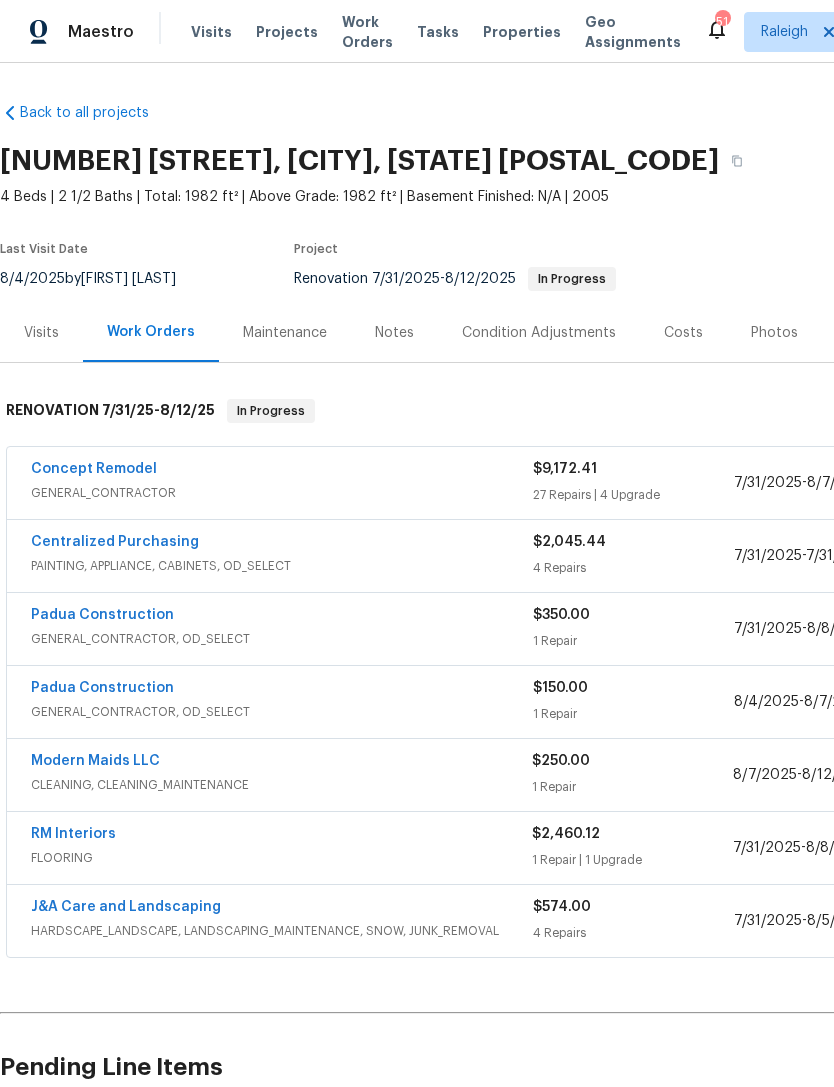 scroll, scrollTop: 0, scrollLeft: 0, axis: both 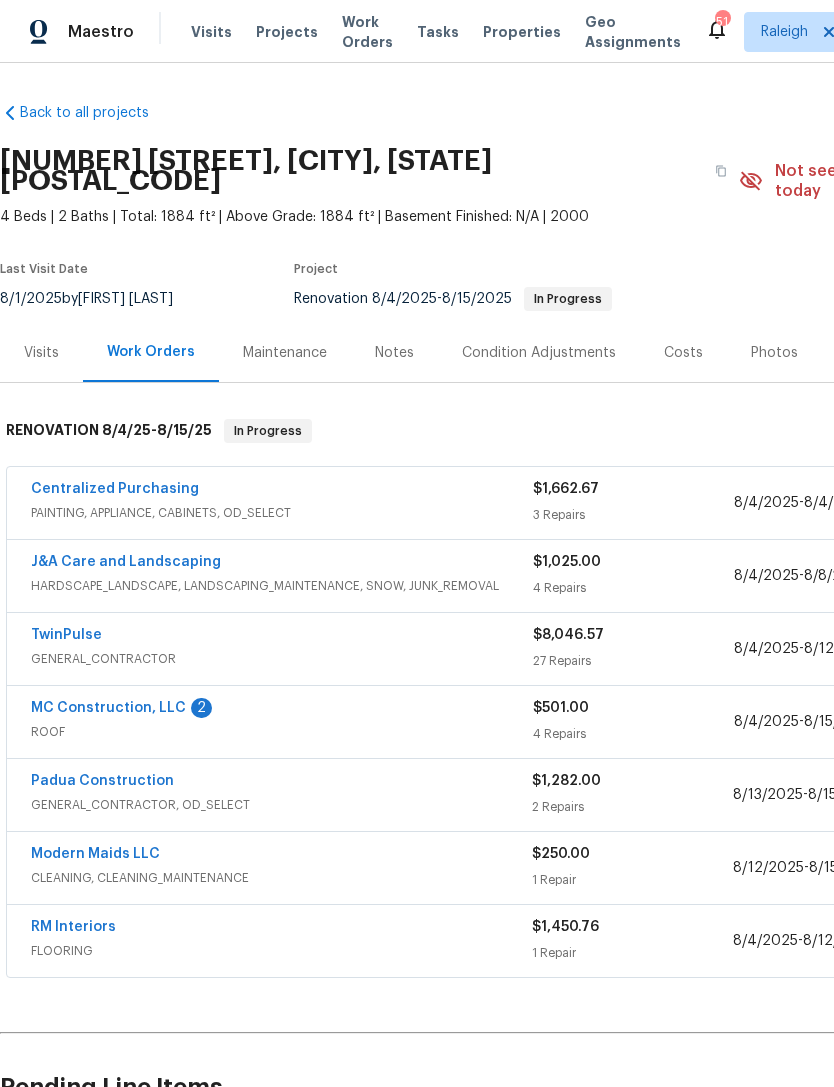 click on "MC Construction, LLC" at bounding box center (108, 708) 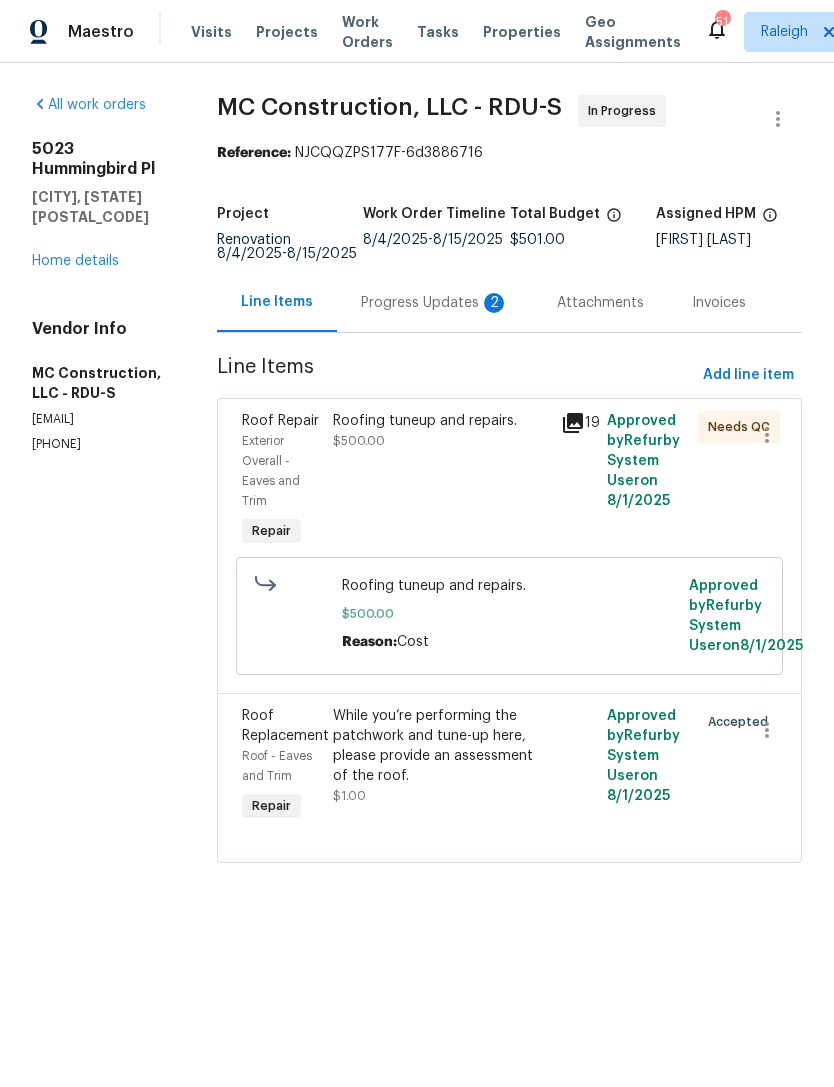 click on "Progress Updates 2" at bounding box center (435, 303) 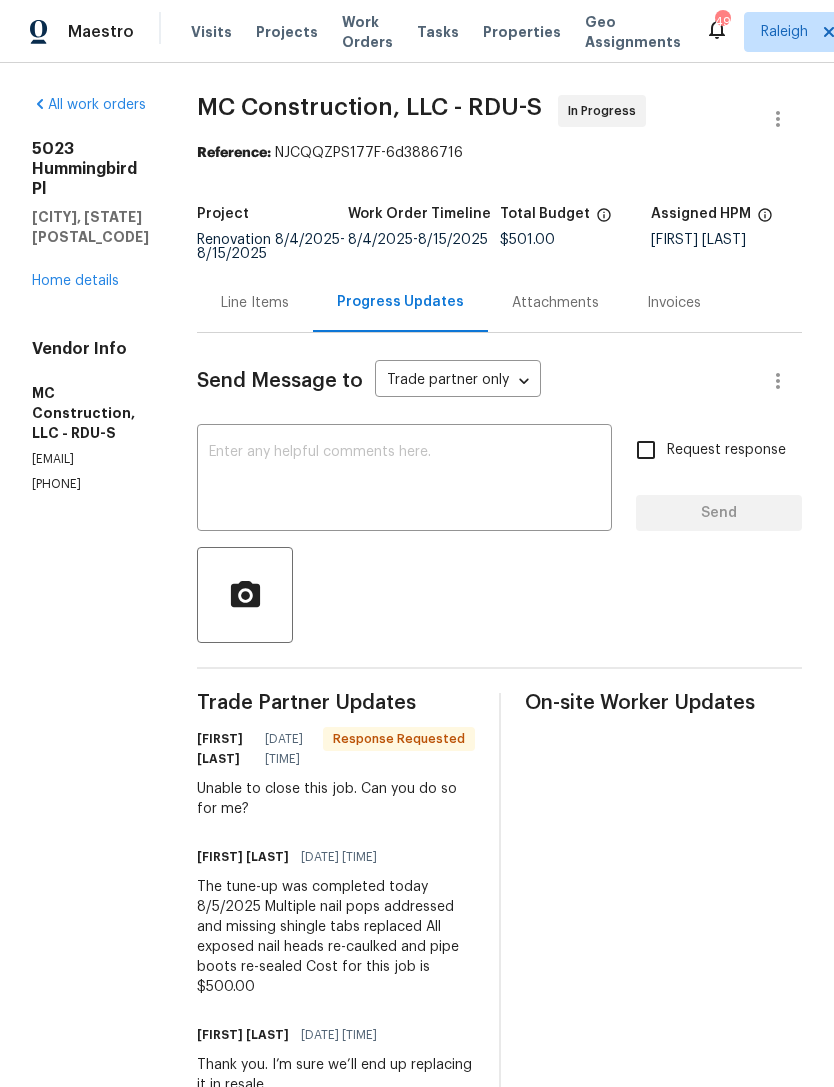 click on "Line Items" at bounding box center [255, 303] 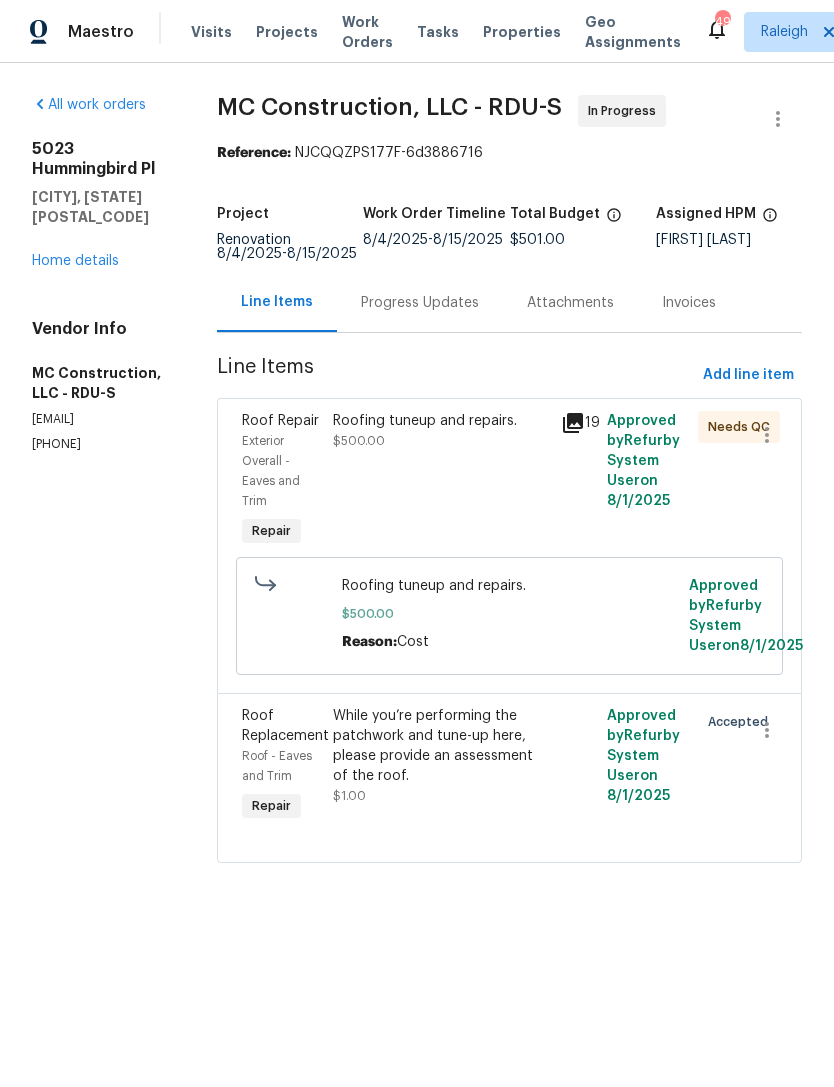 click on "Roofing tuneup and repairs. $500.00" at bounding box center [441, 481] 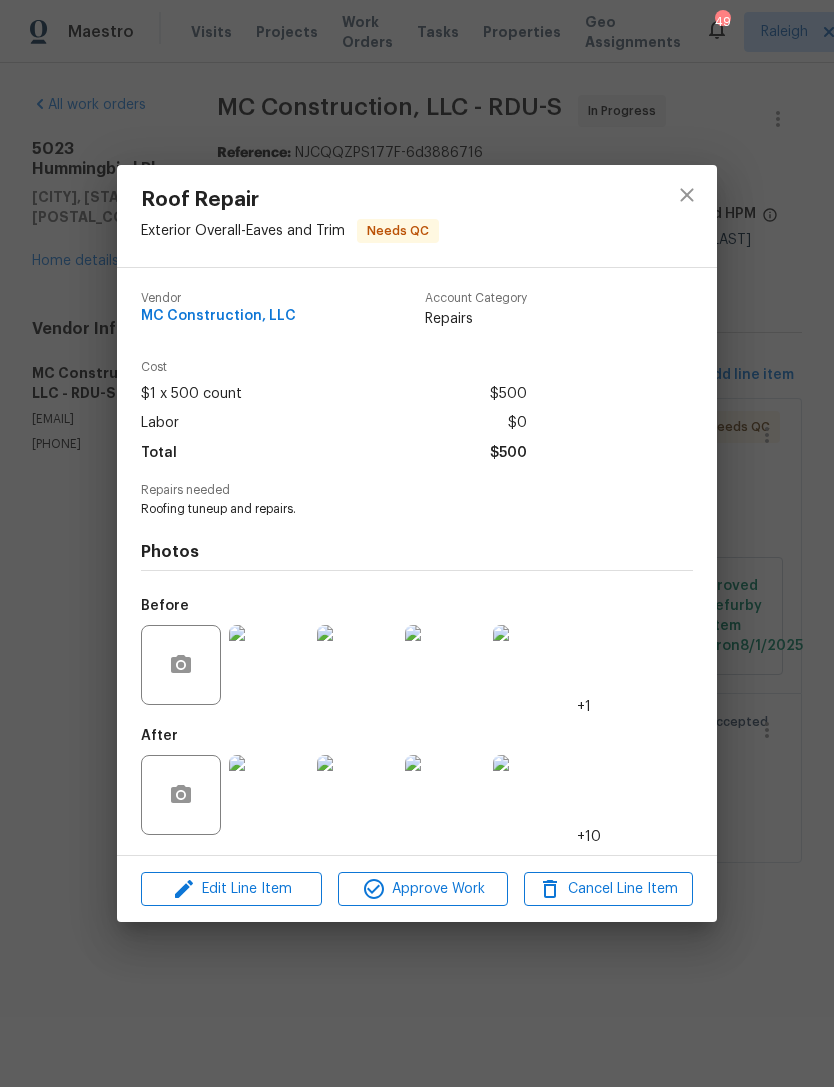 click at bounding box center (269, 795) 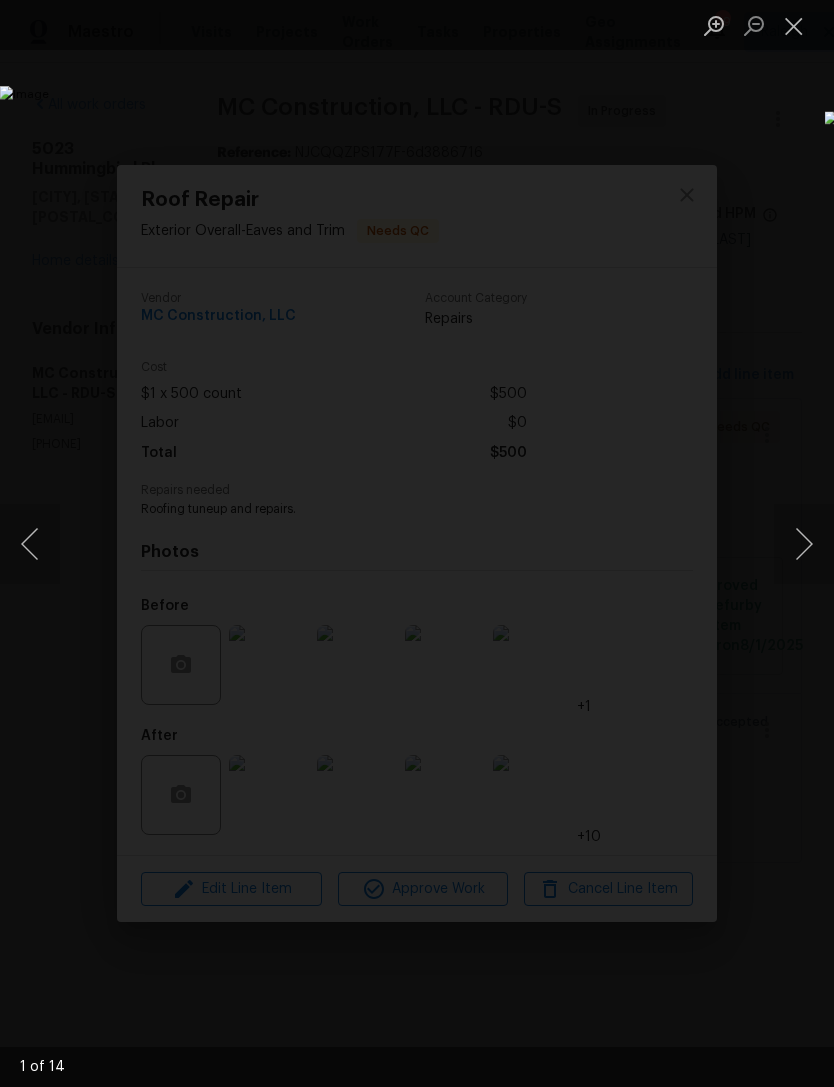 click at bounding box center [804, 544] 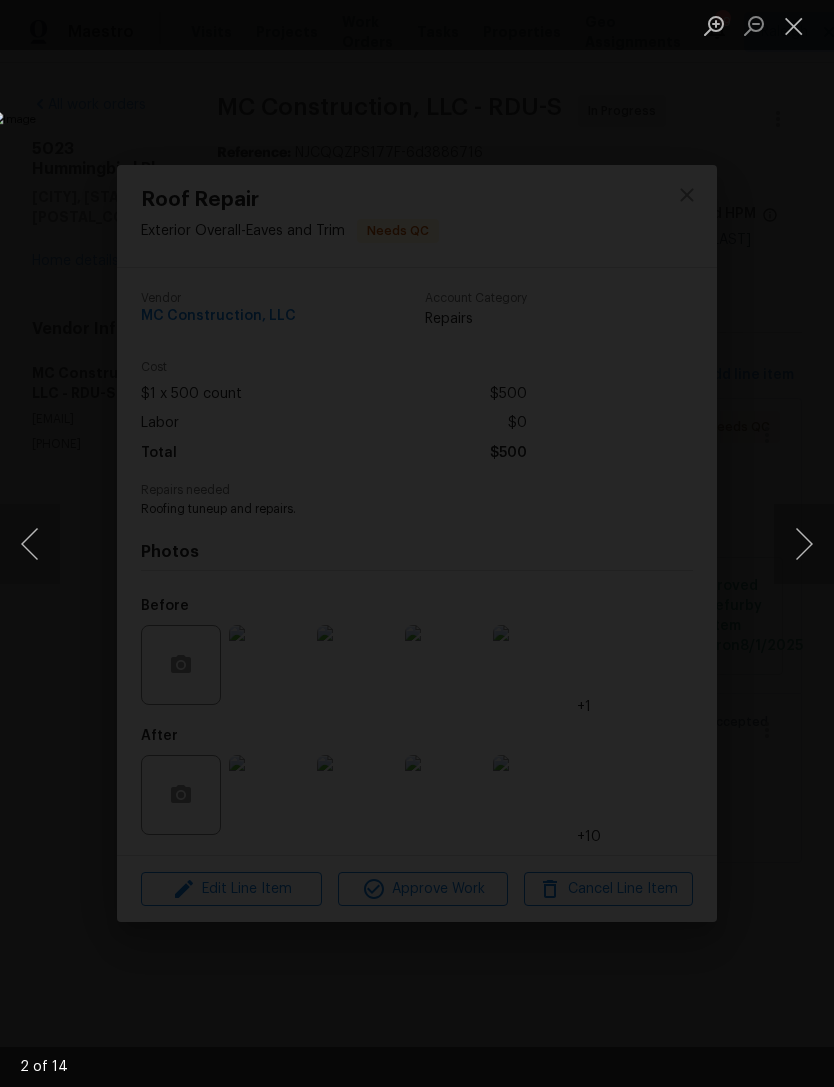 click at bounding box center (804, 544) 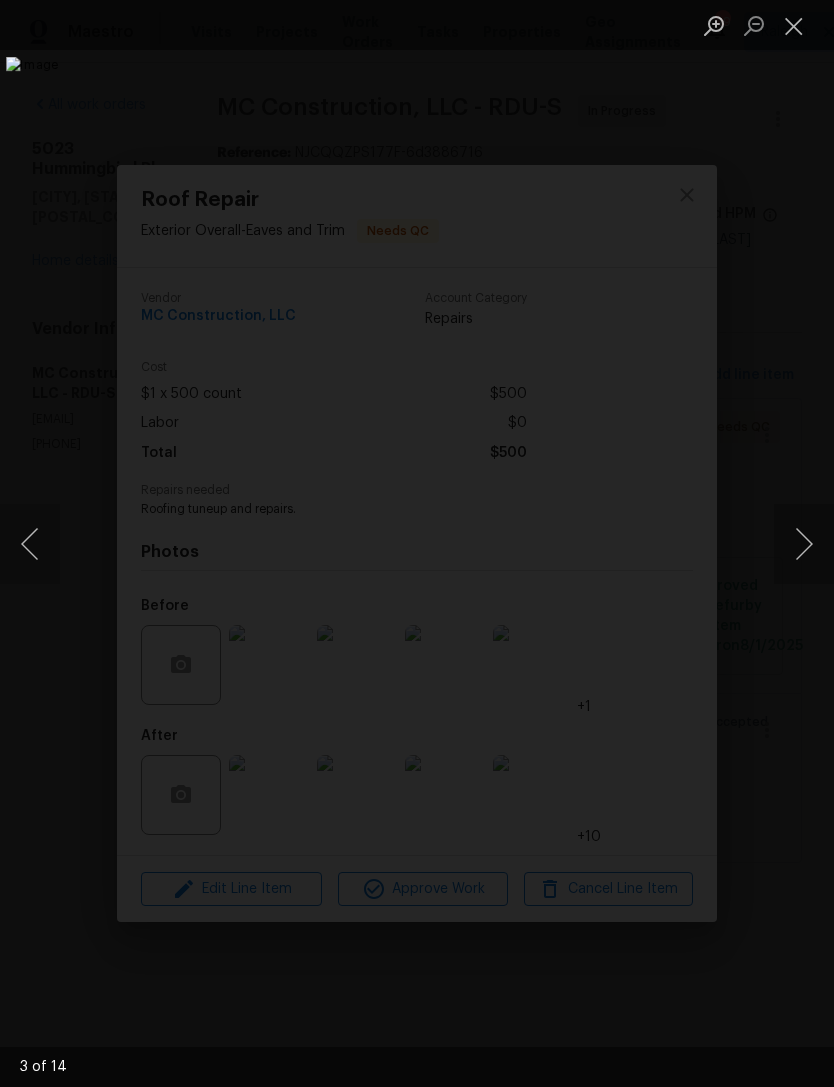 click at bounding box center (804, 544) 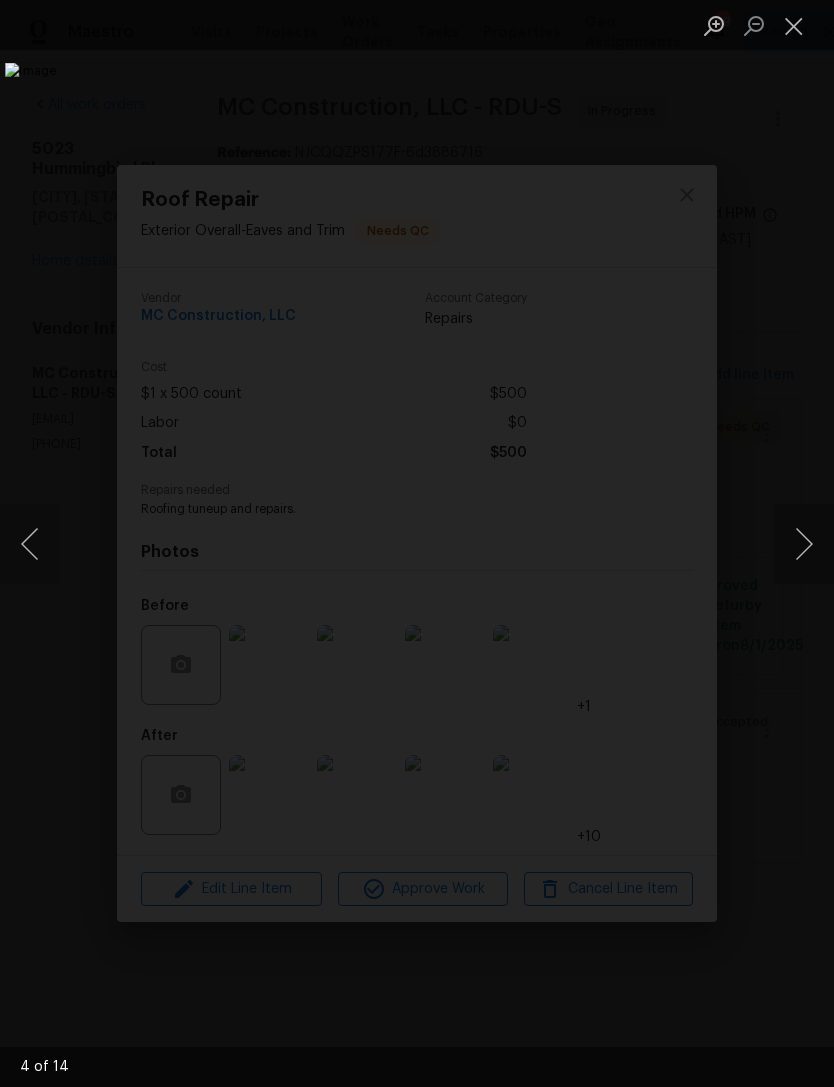 click at bounding box center (804, 544) 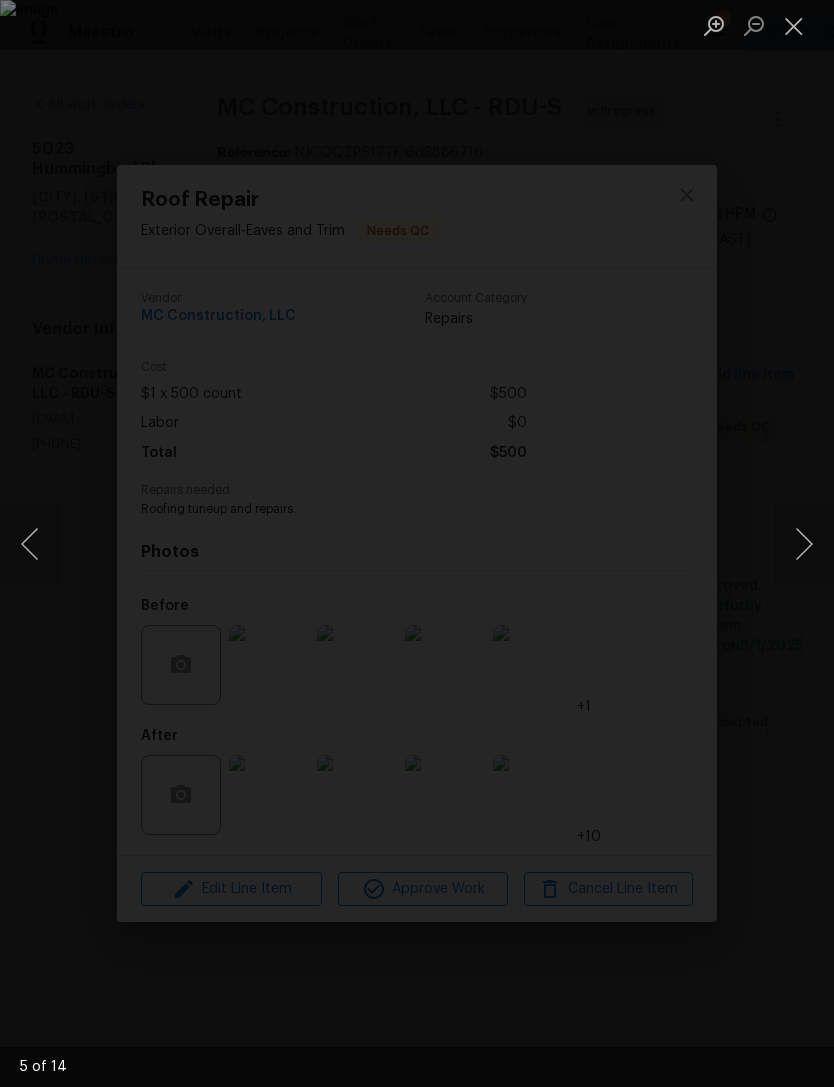 click at bounding box center [804, 544] 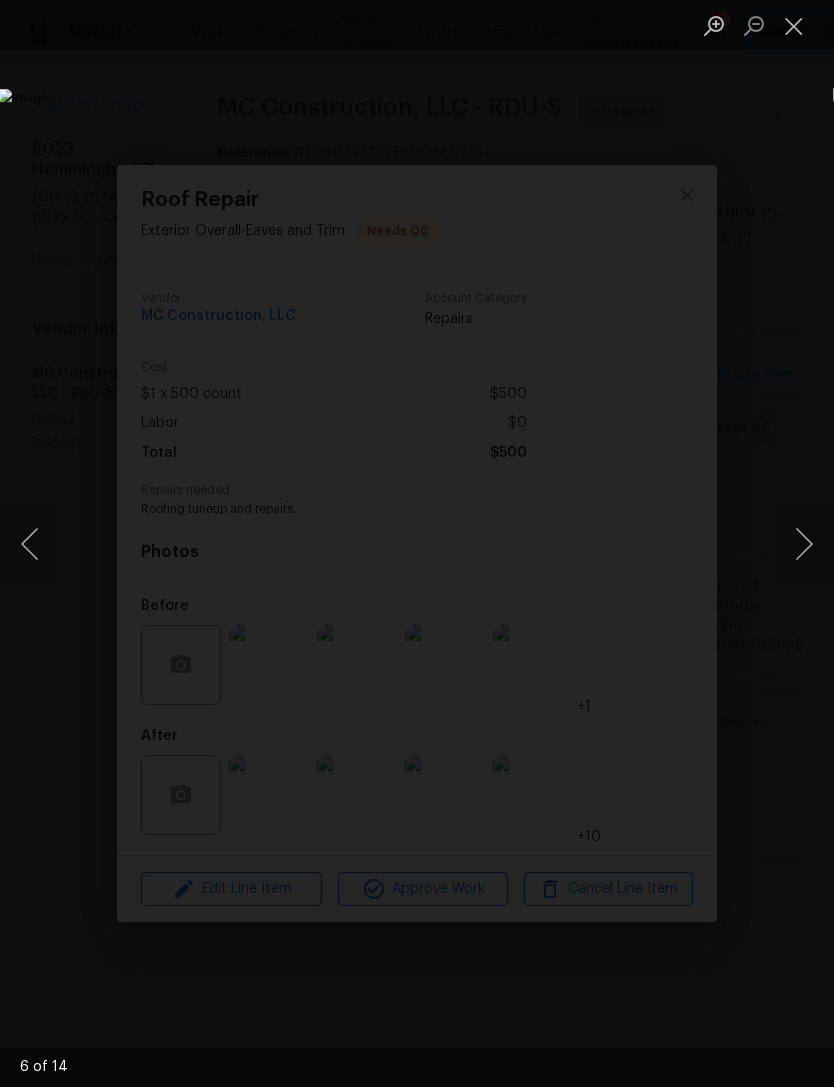 click at bounding box center (804, 544) 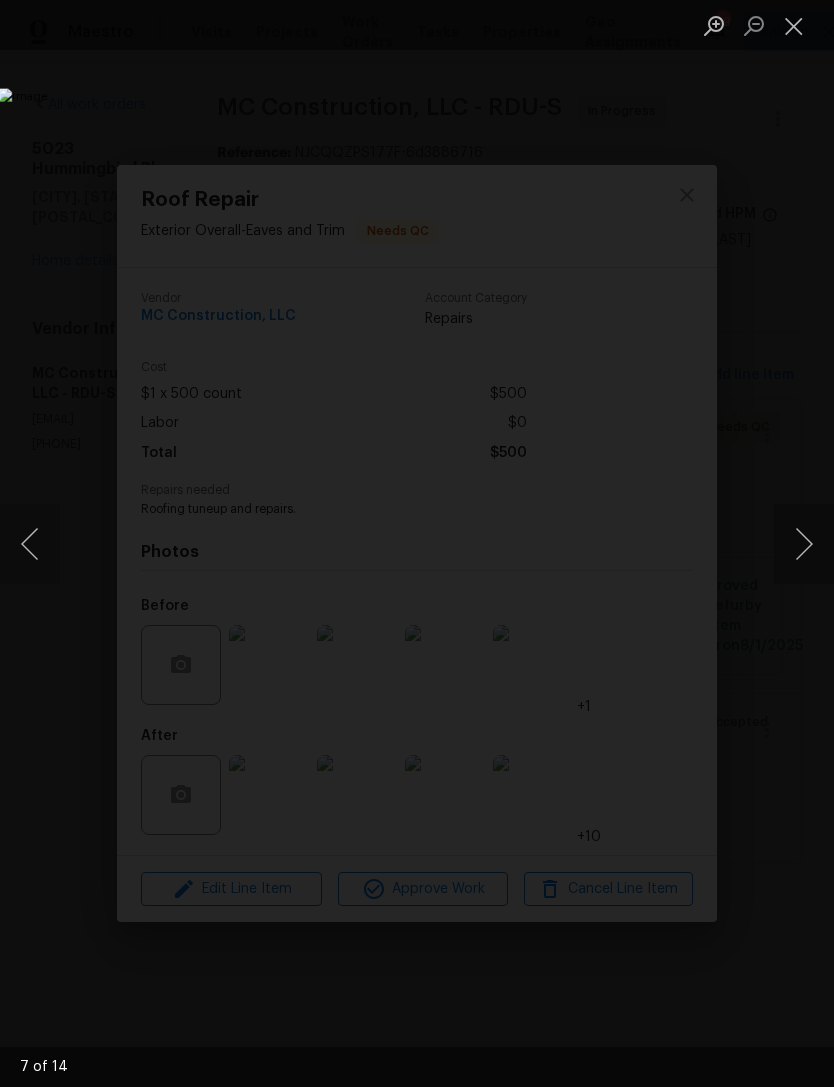 click at bounding box center [804, 544] 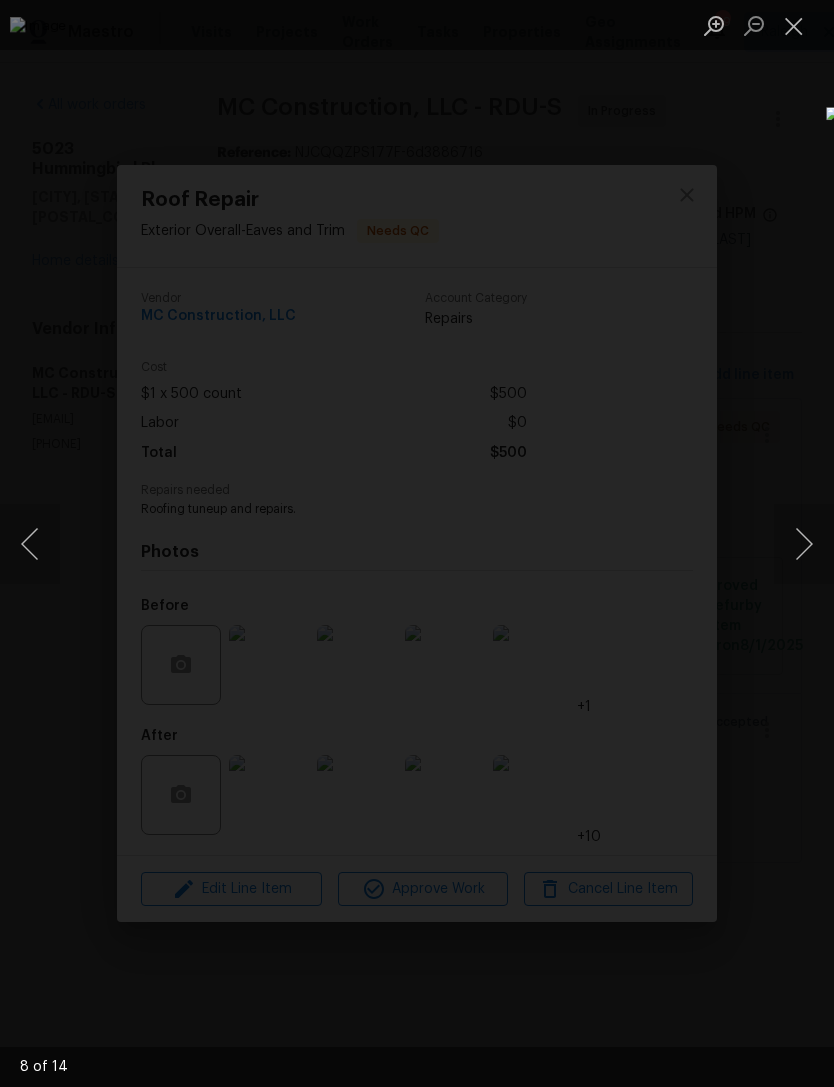 click at bounding box center [804, 544] 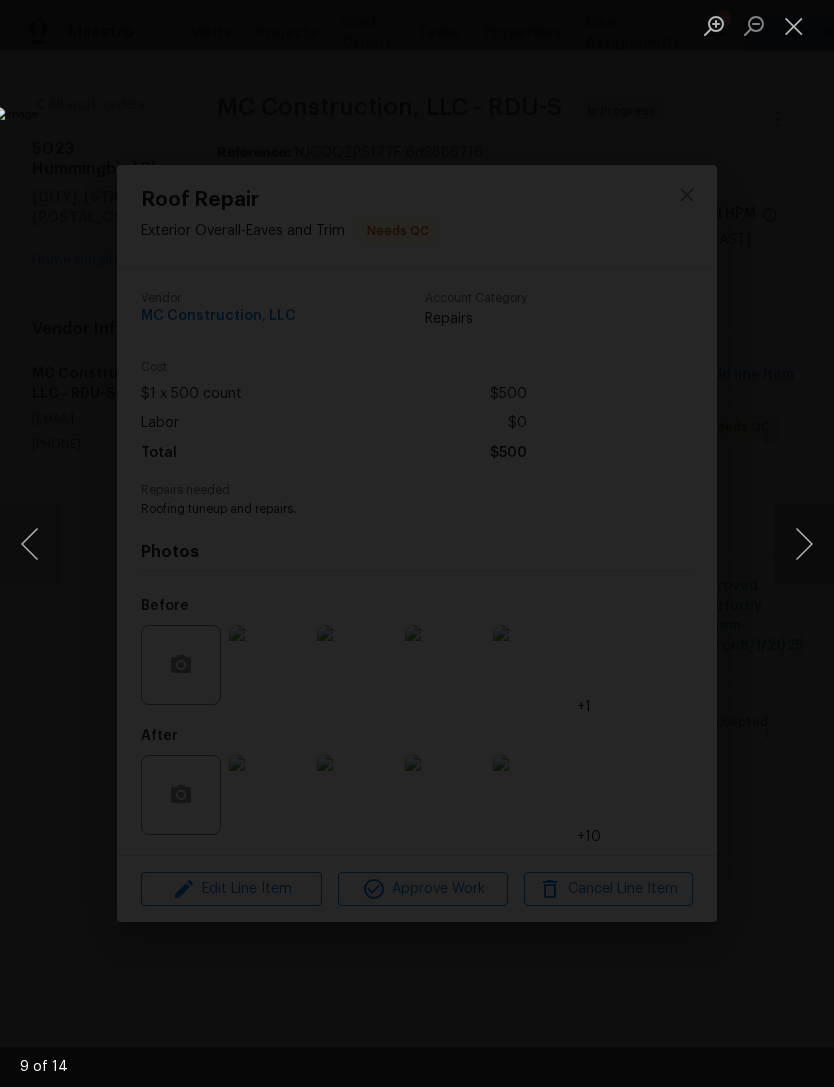 click at bounding box center [804, 544] 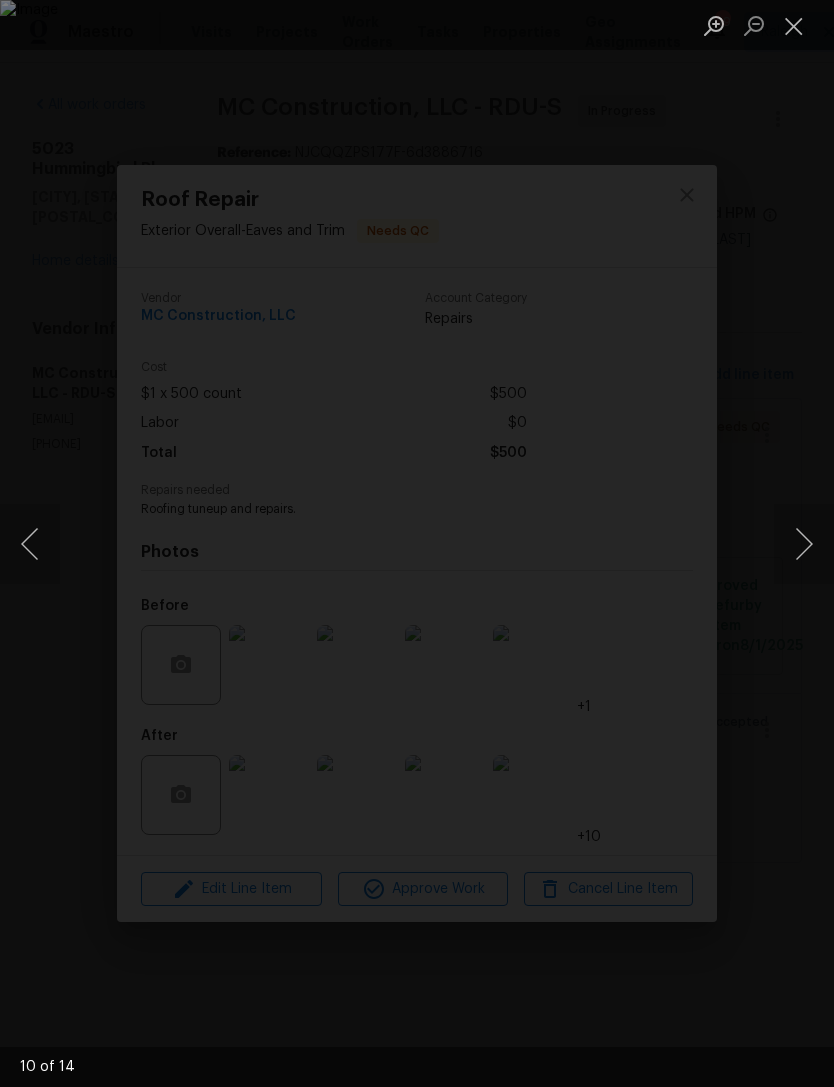 click at bounding box center [804, 544] 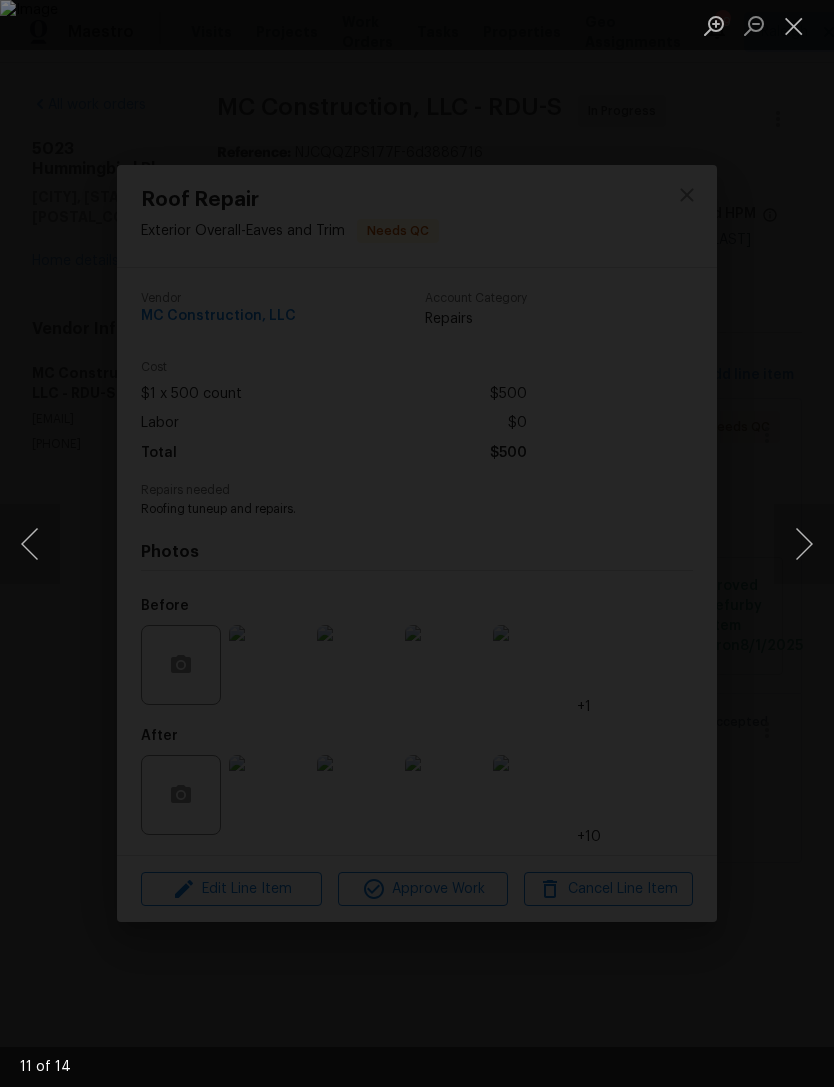 click at bounding box center [804, 544] 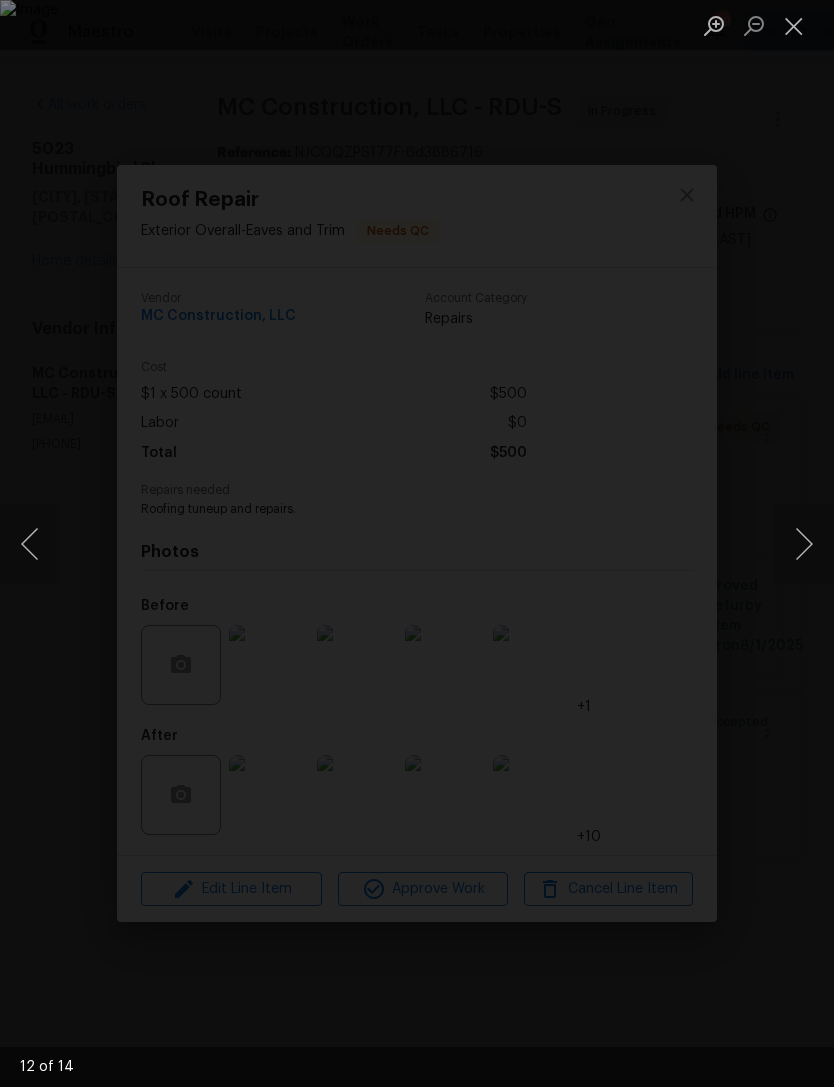 click at bounding box center (804, 544) 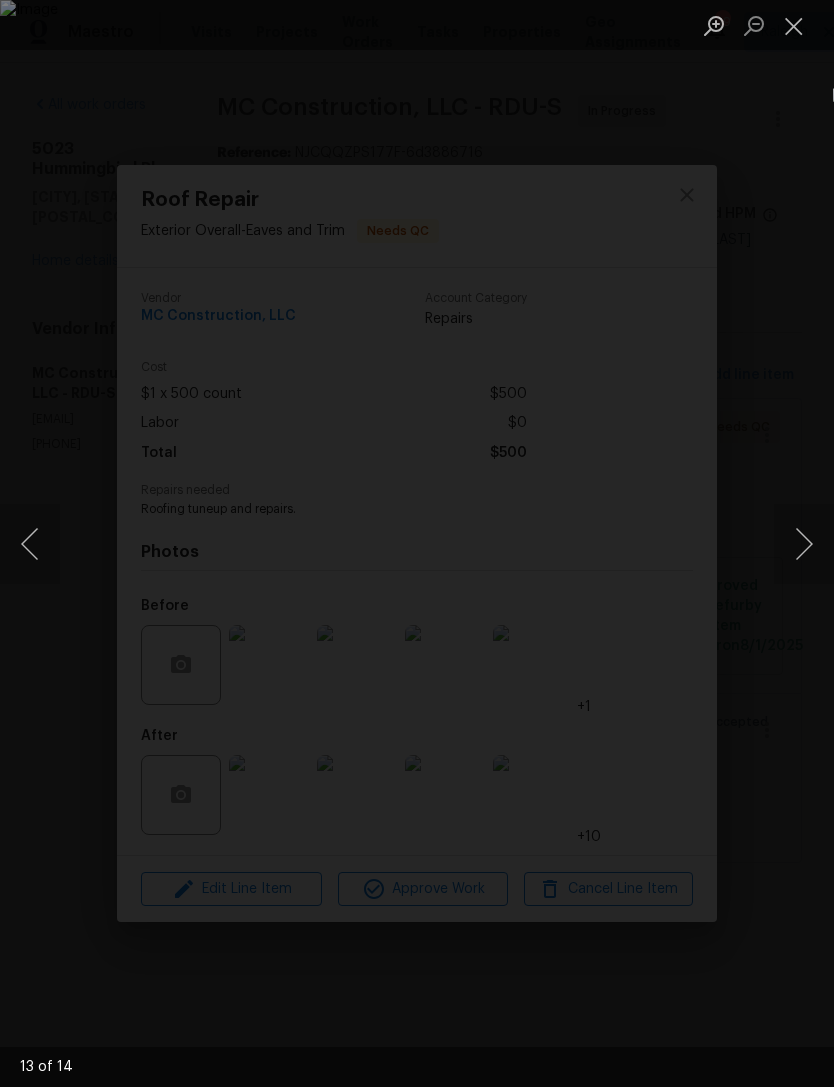 click at bounding box center (804, 544) 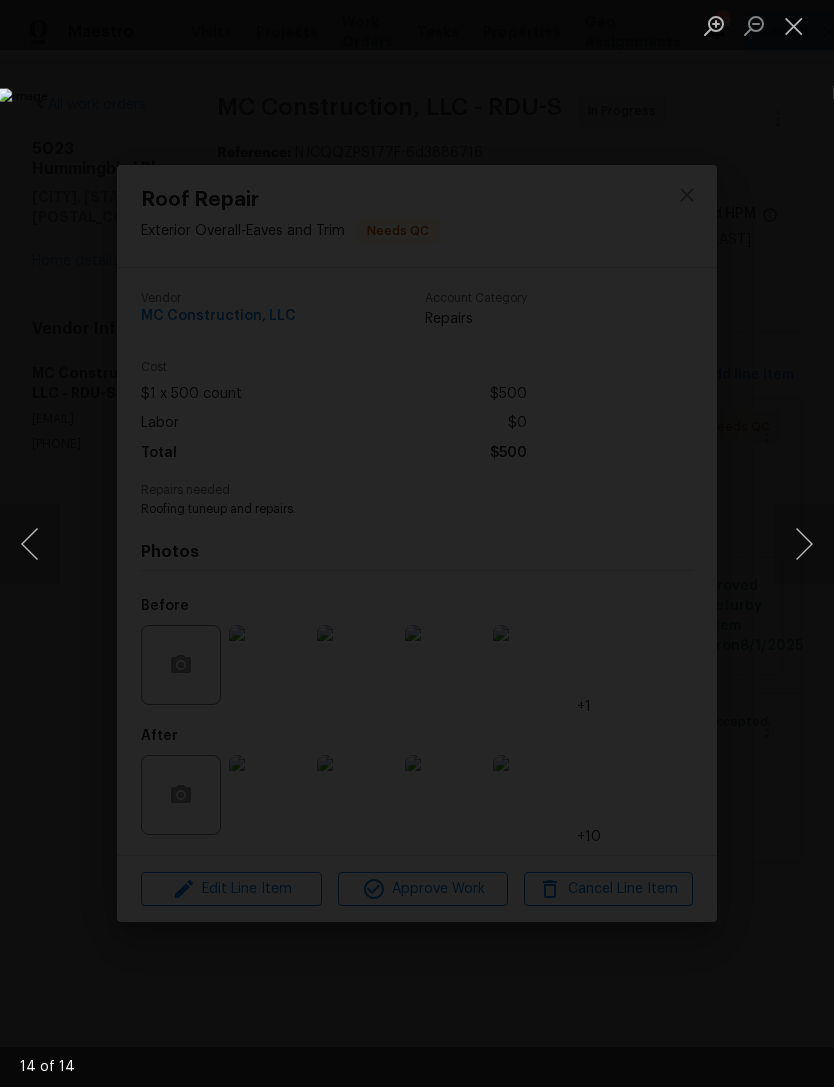 click at bounding box center (804, 544) 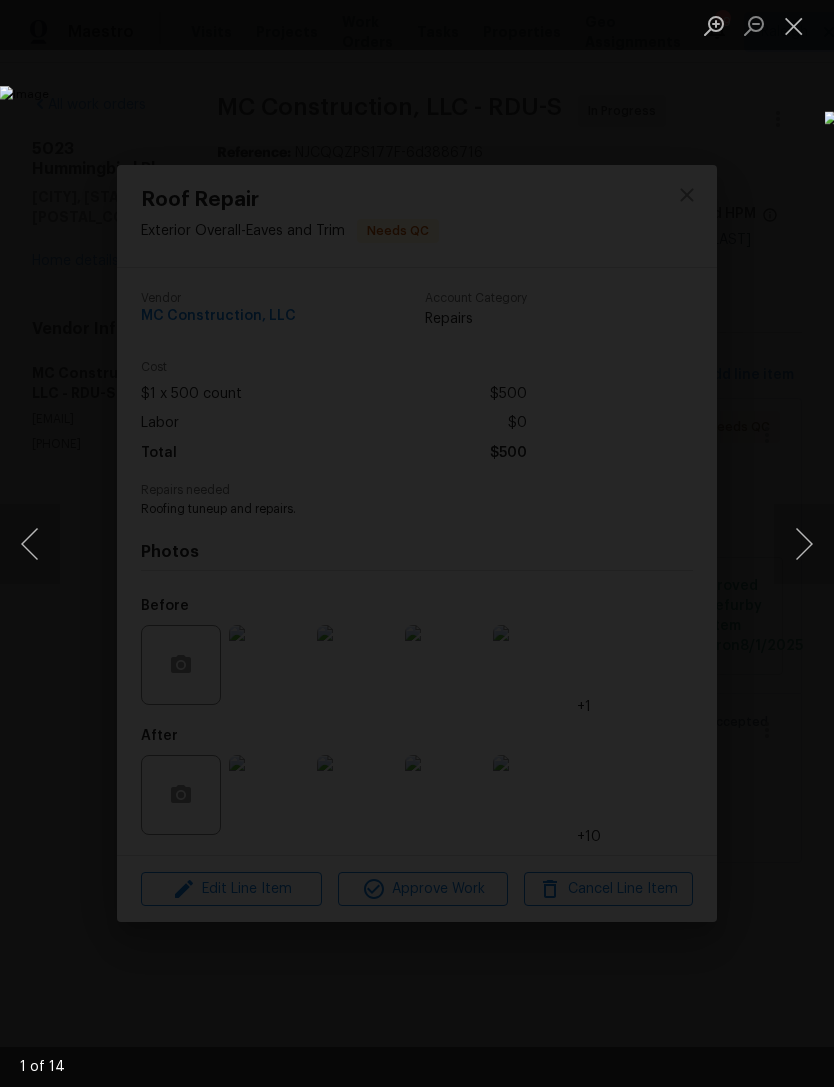 click at bounding box center (804, 544) 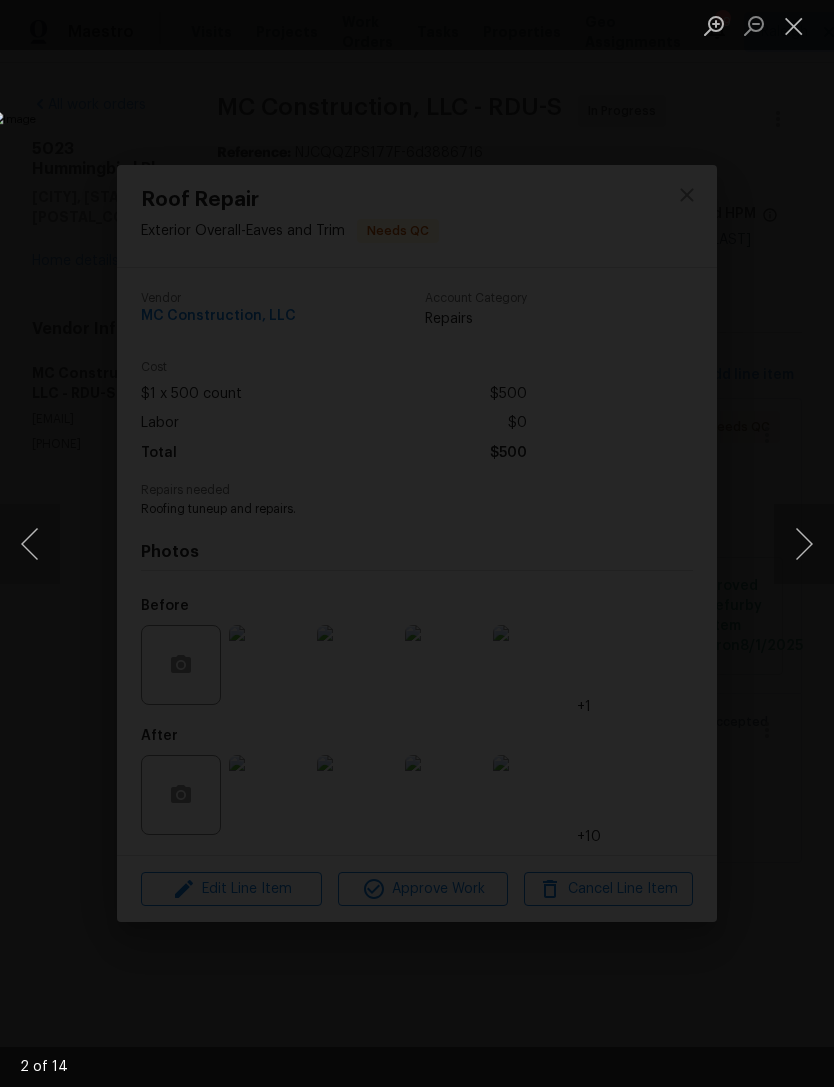 click at bounding box center (804, 544) 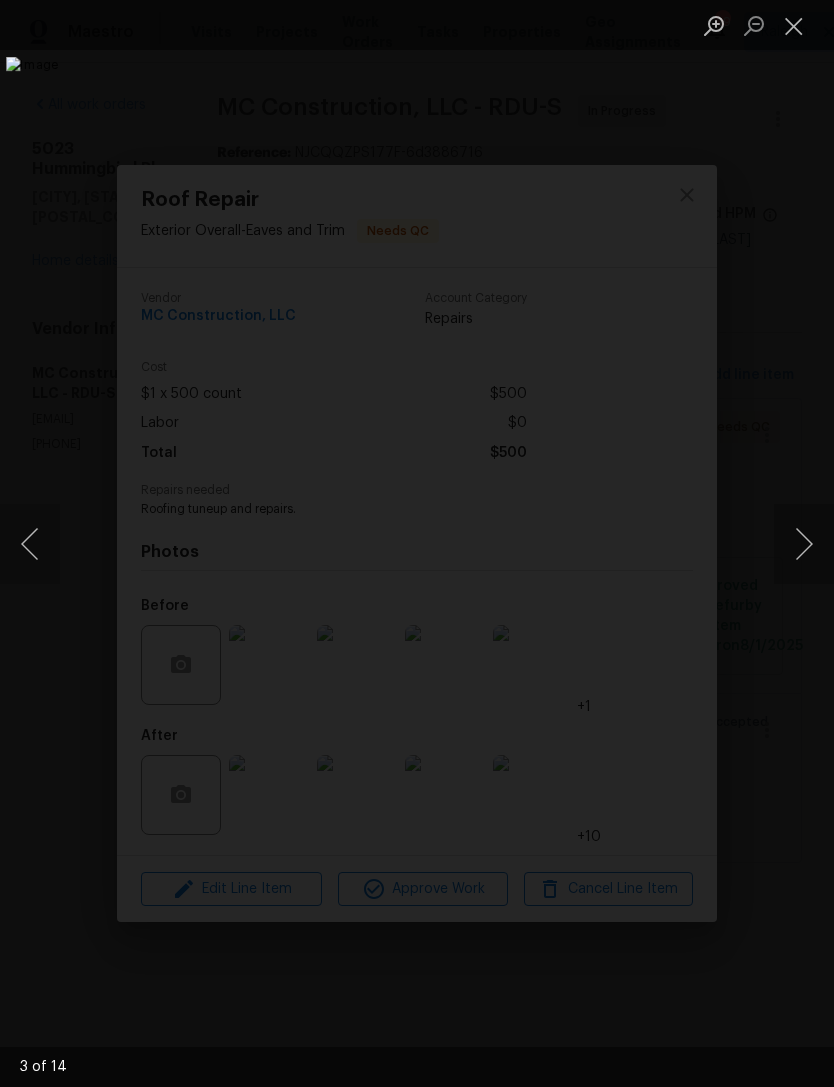 click at bounding box center [804, 544] 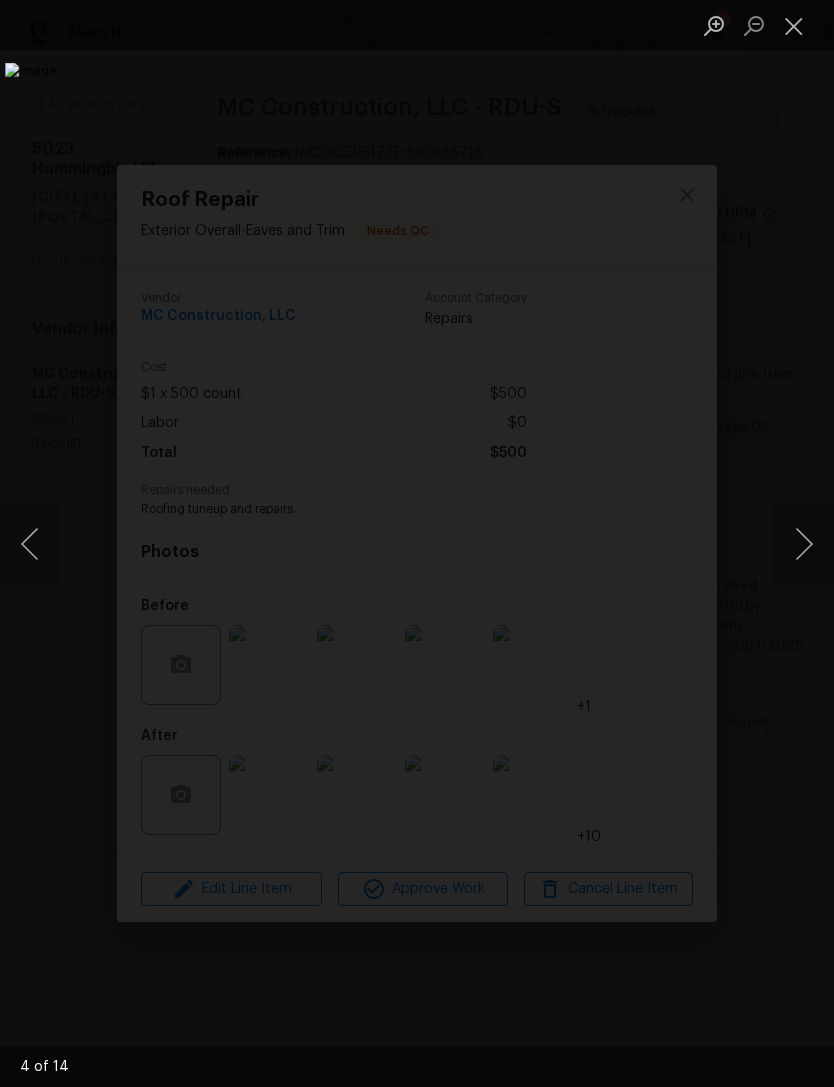 click at bounding box center [804, 544] 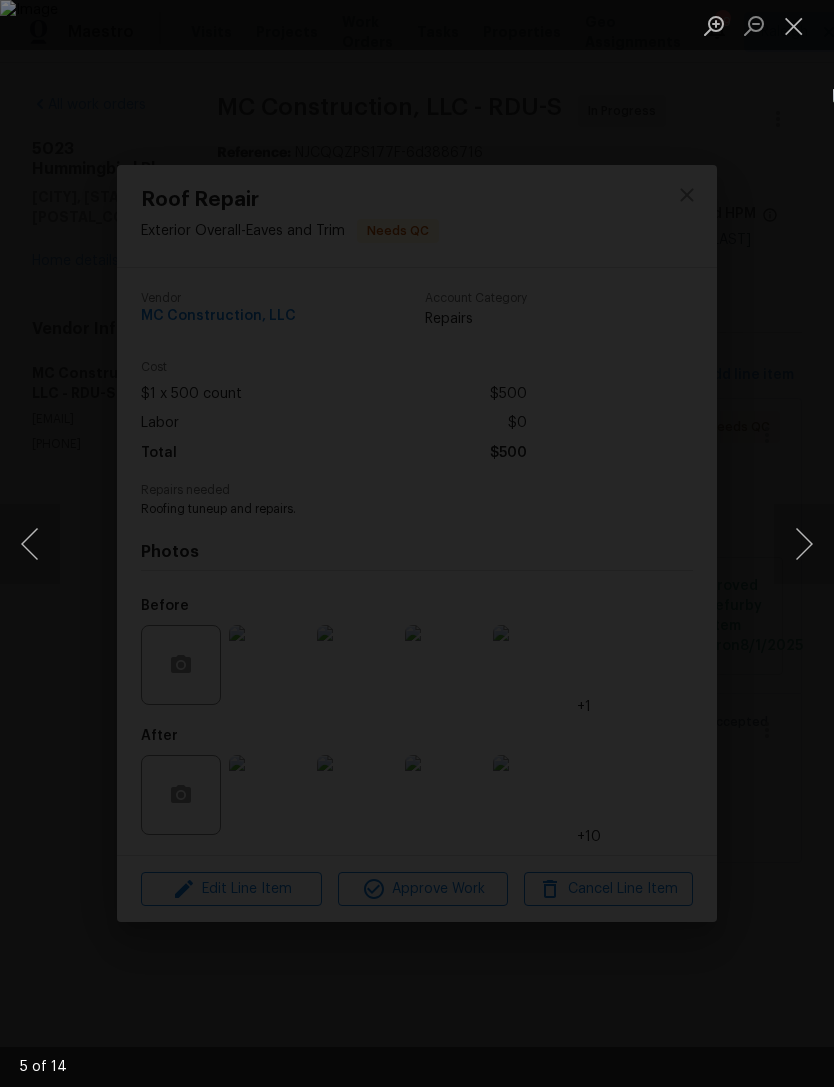 click at bounding box center [804, 544] 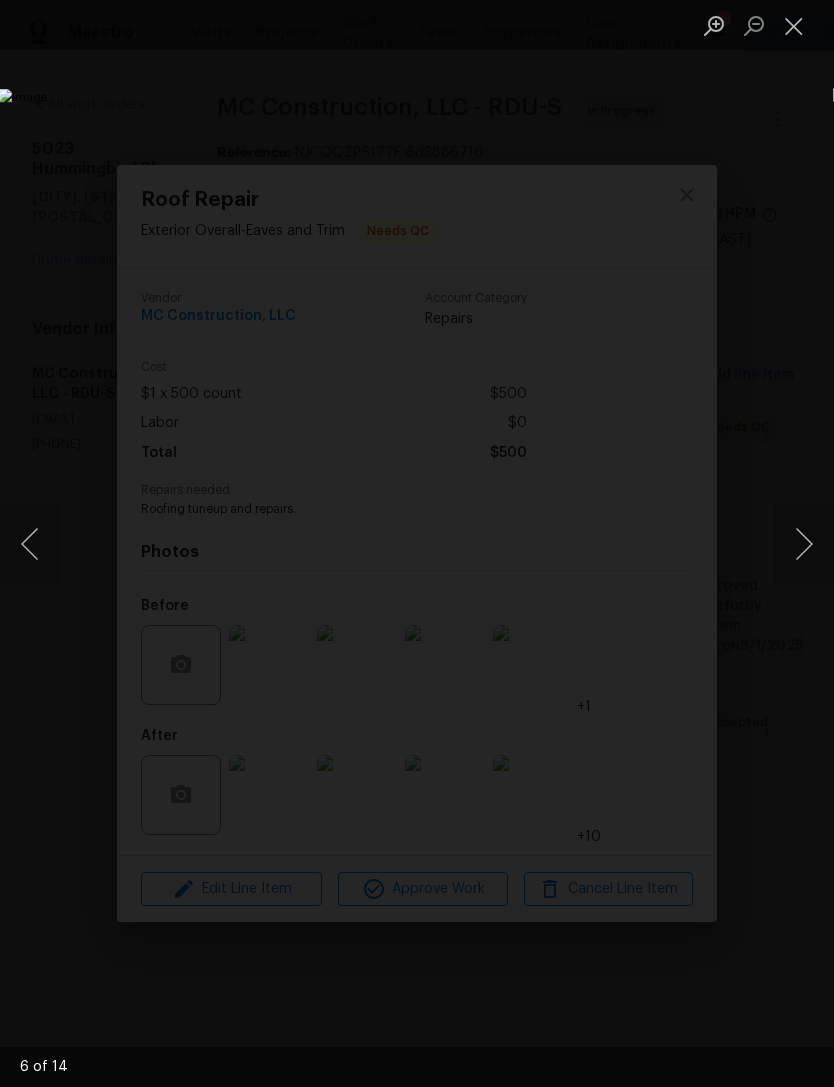 click at bounding box center [804, 544] 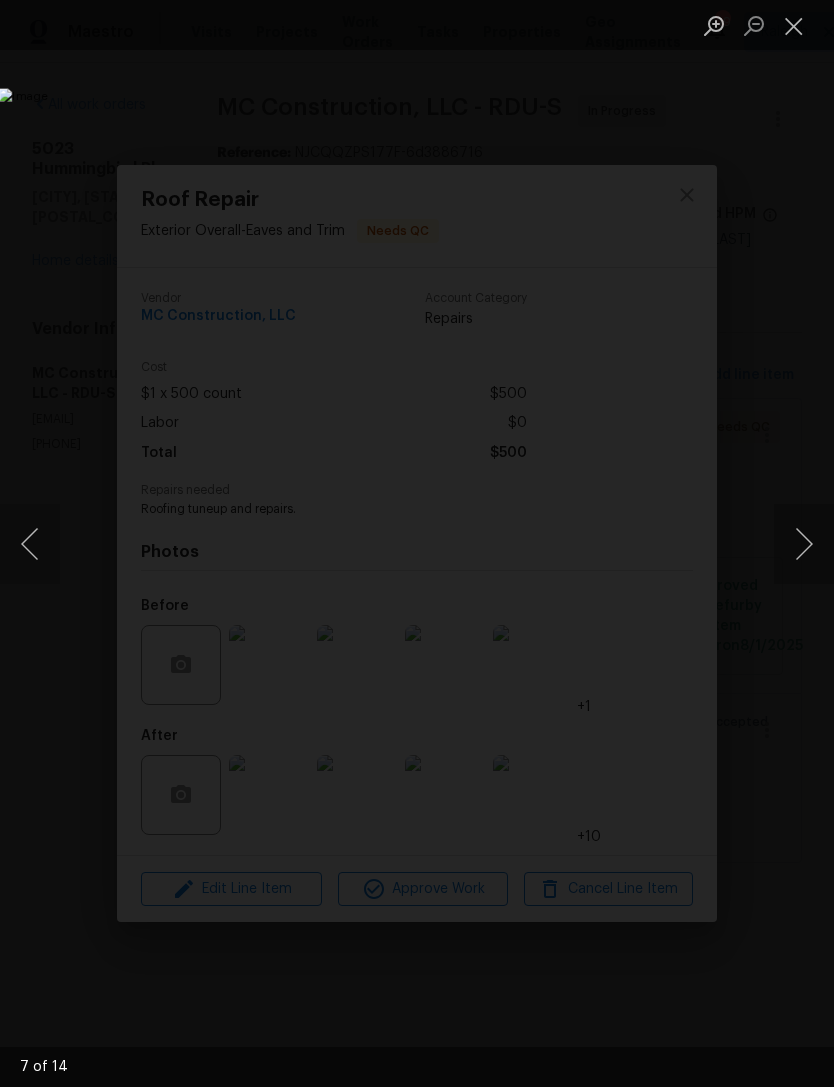 click at bounding box center (804, 544) 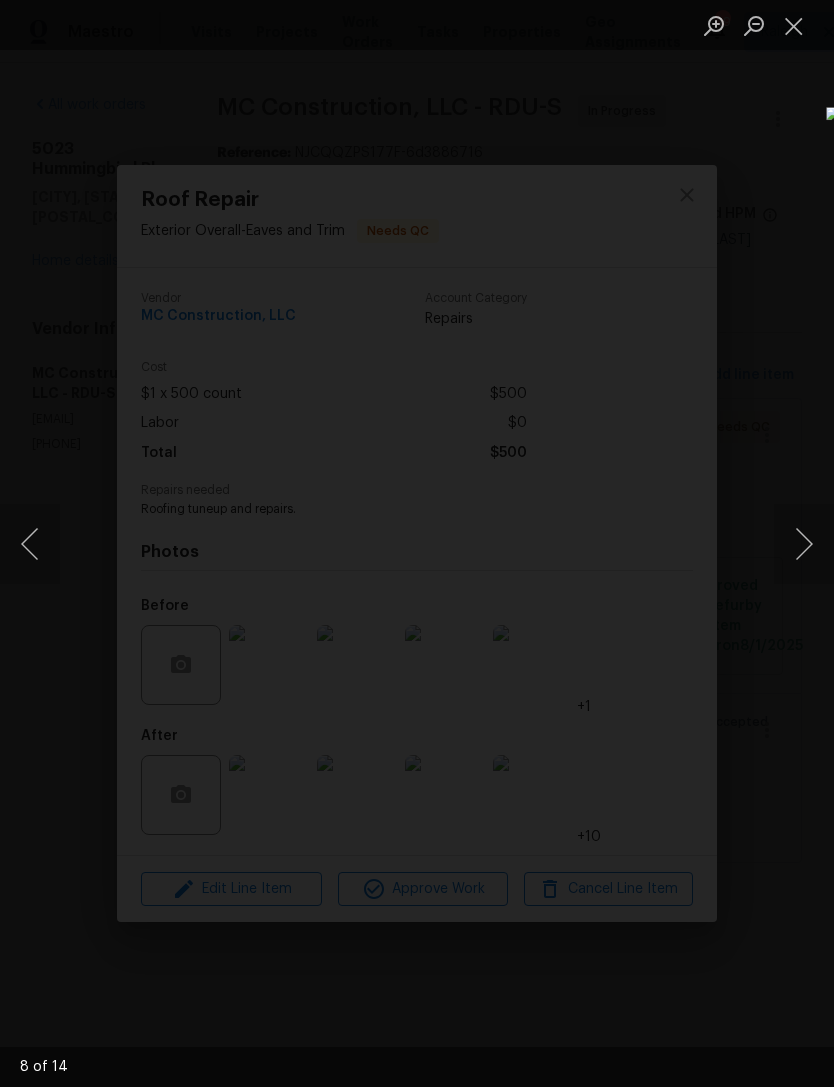 click at bounding box center (794, 25) 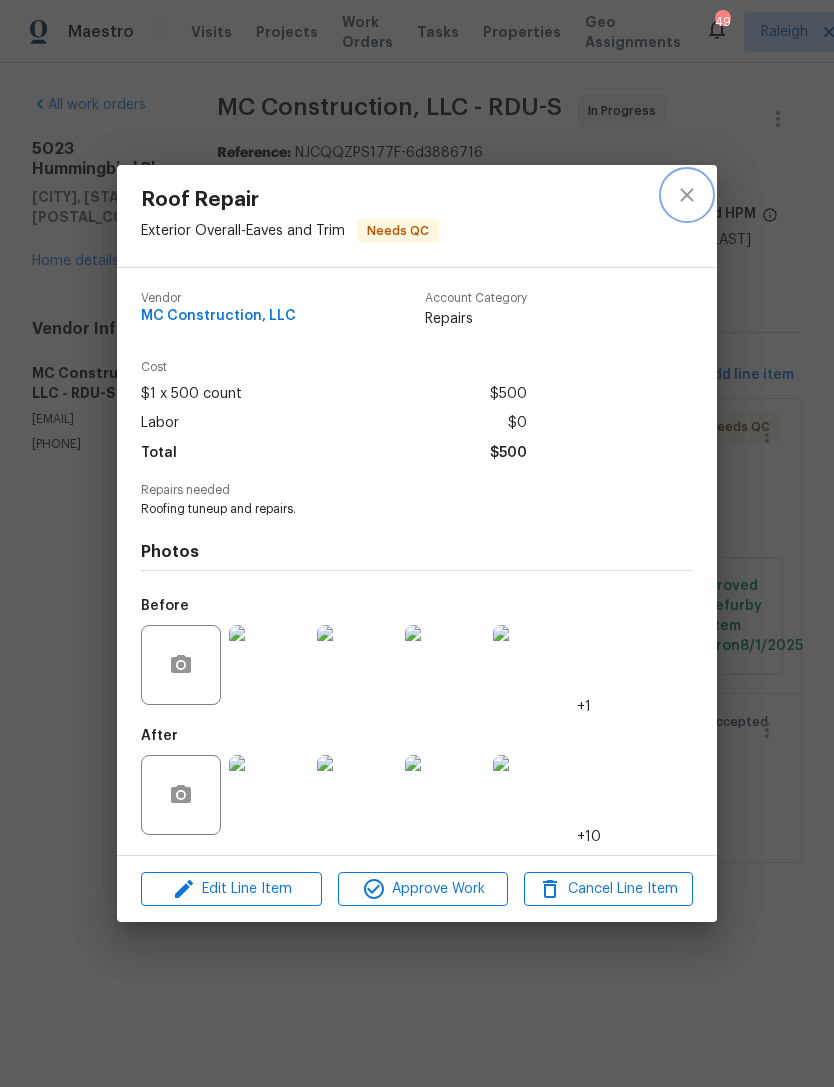 click at bounding box center [687, 195] 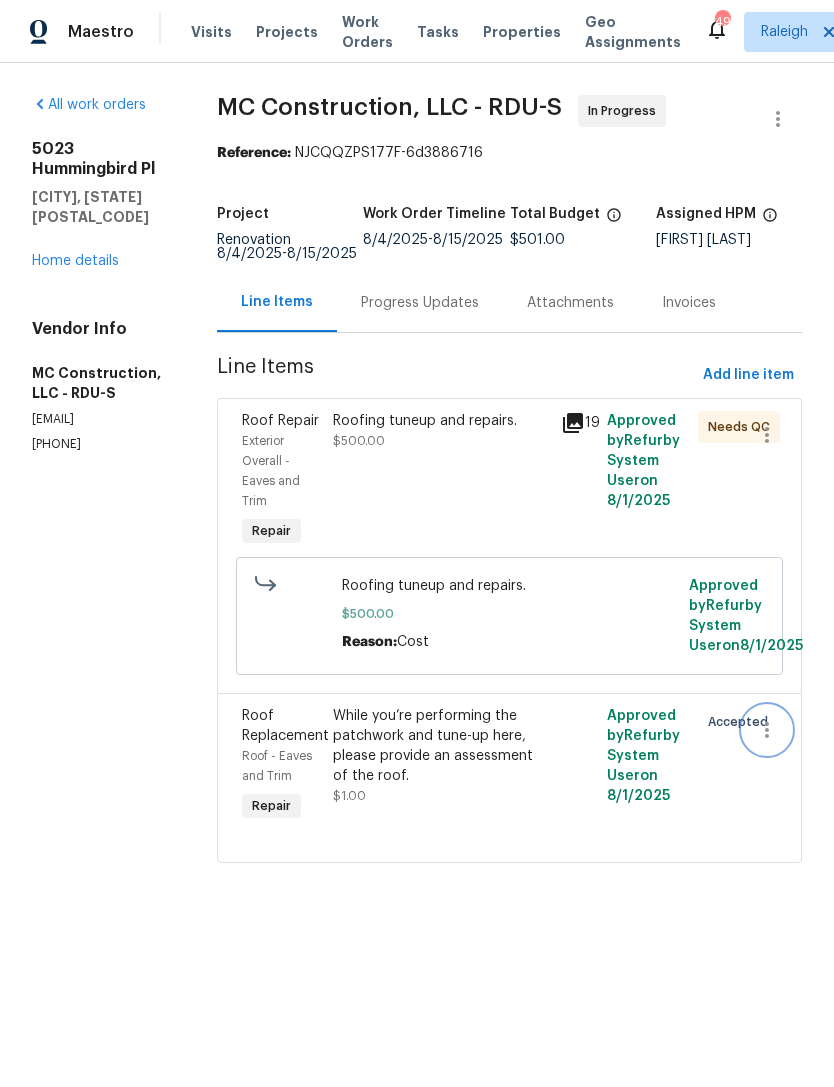 click at bounding box center (767, 730) 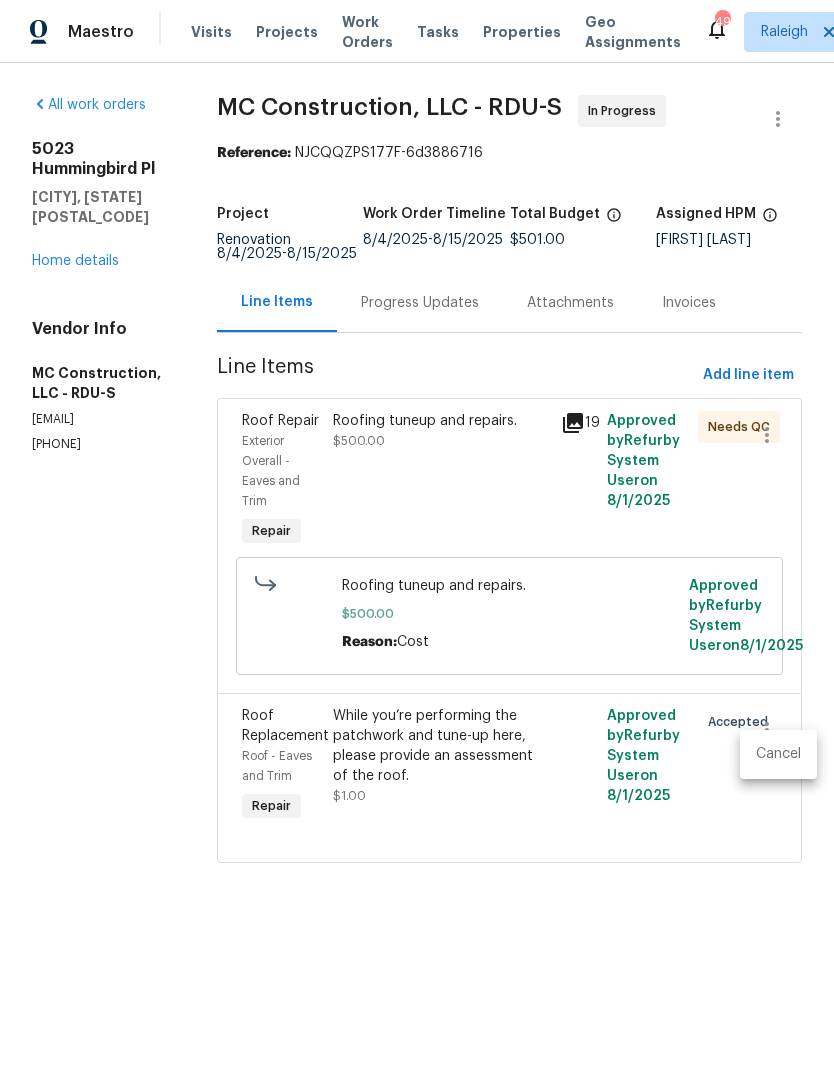 click on "Cancel" at bounding box center (778, 754) 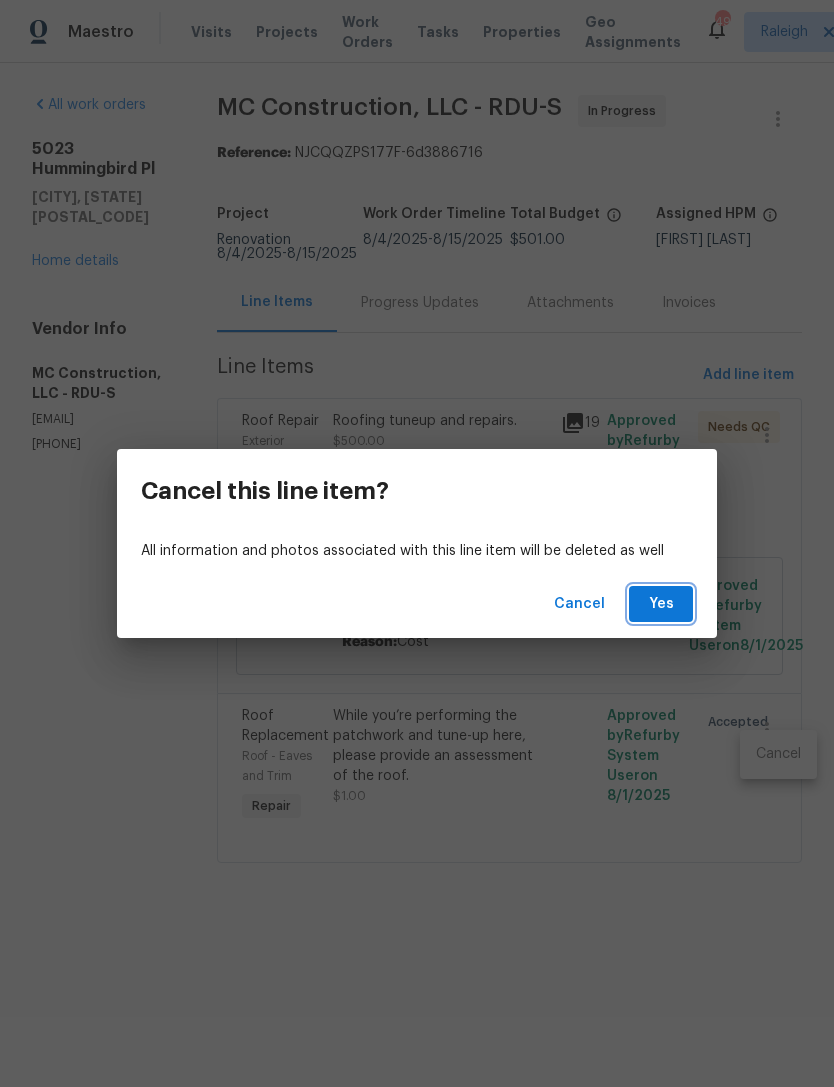 click on "Yes" at bounding box center (661, 604) 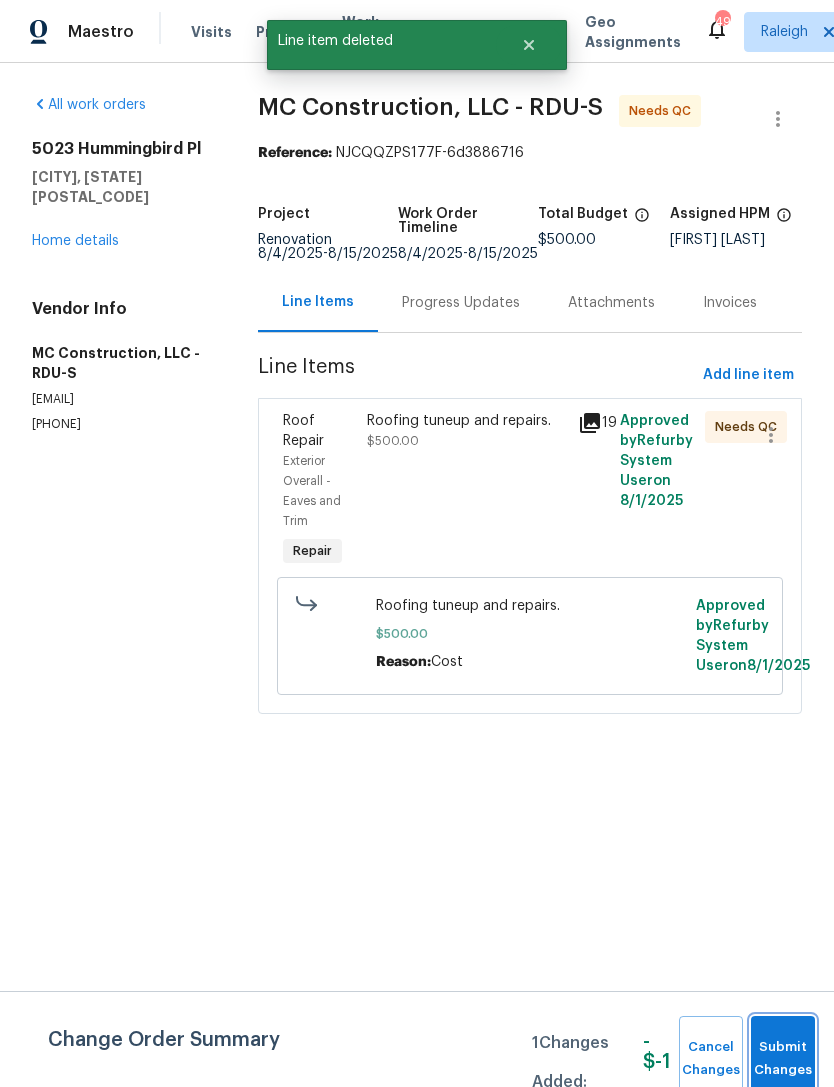 click on "Submit Changes" at bounding box center (783, 1059) 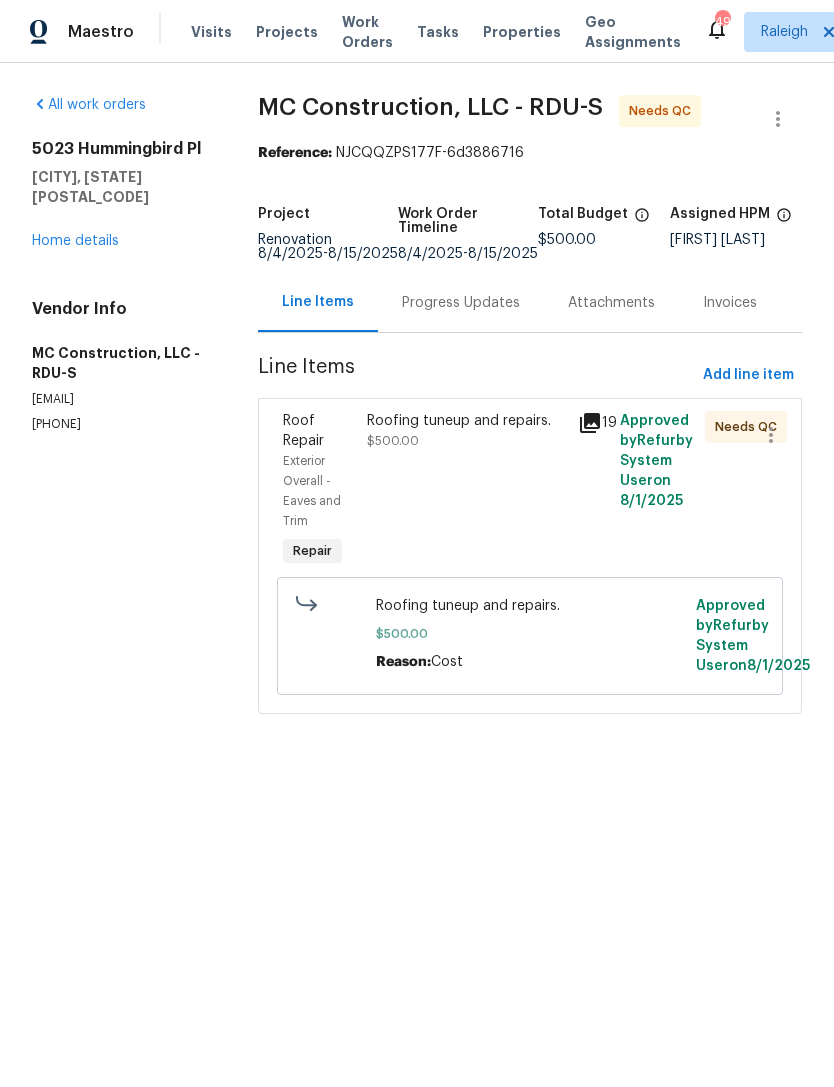 click on "Home details" at bounding box center (75, 241) 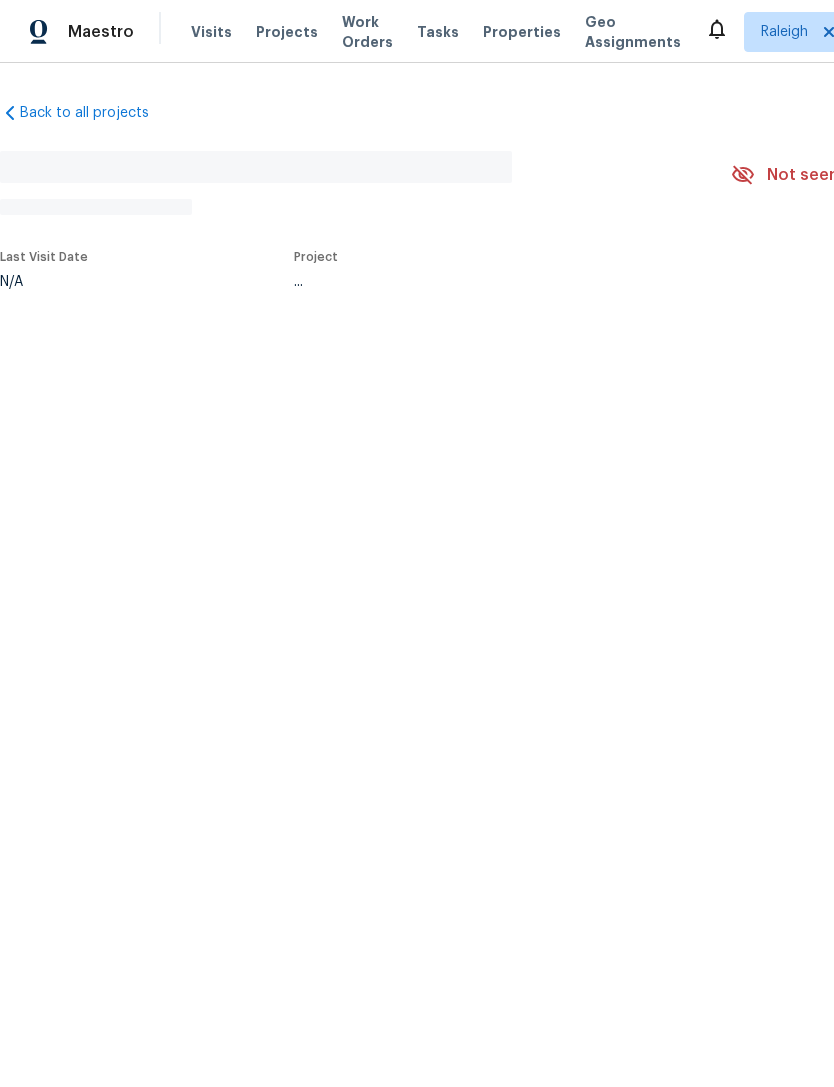 scroll, scrollTop: 0, scrollLeft: 0, axis: both 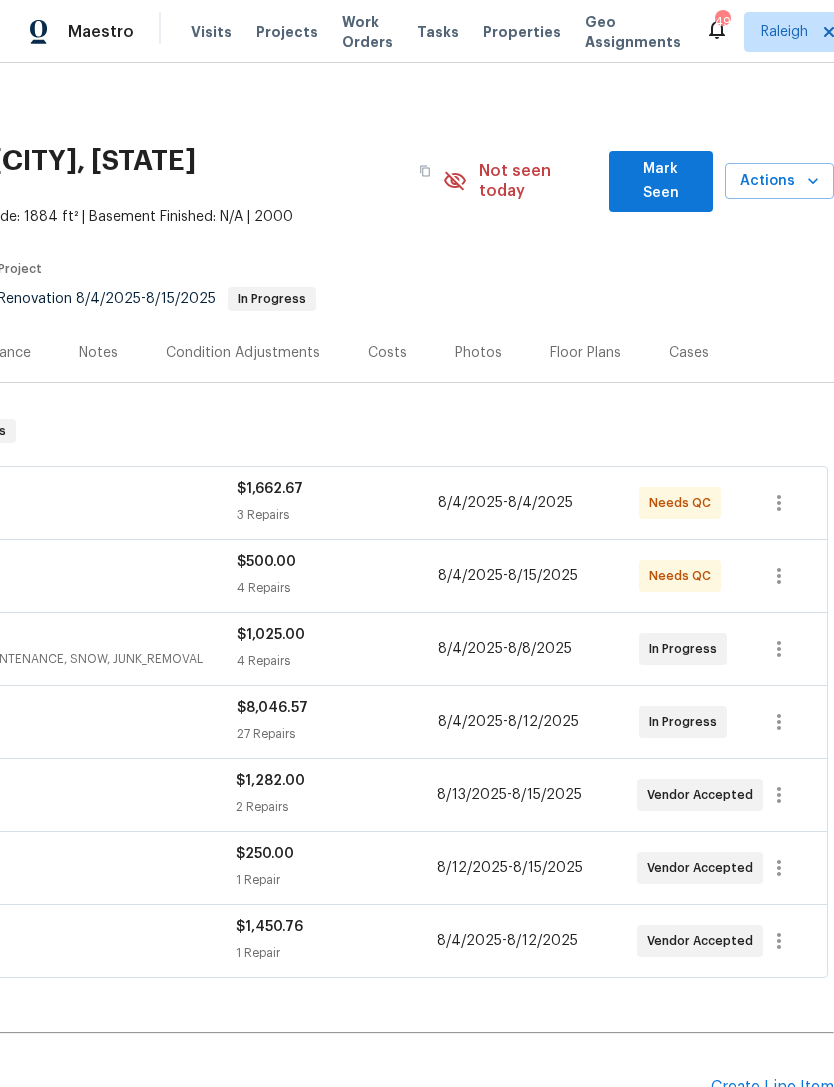 click on "Mark Seen" at bounding box center [661, 181] 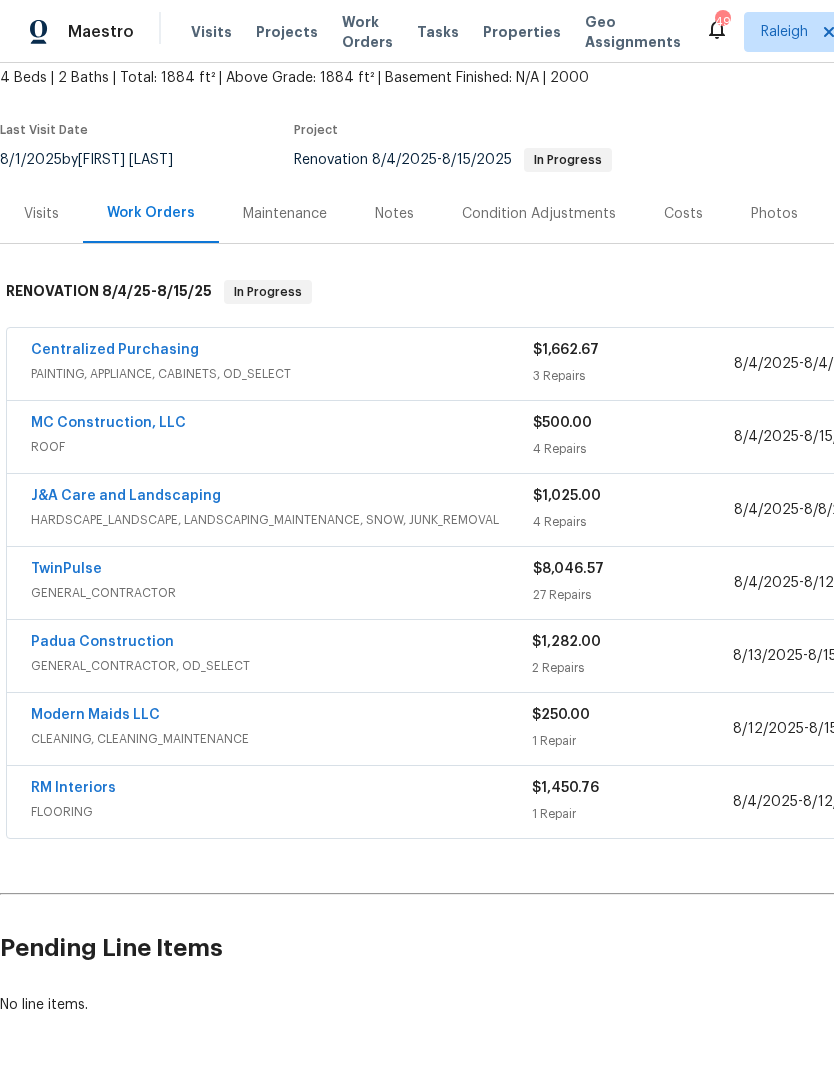 scroll, scrollTop: 118, scrollLeft: 0, axis: vertical 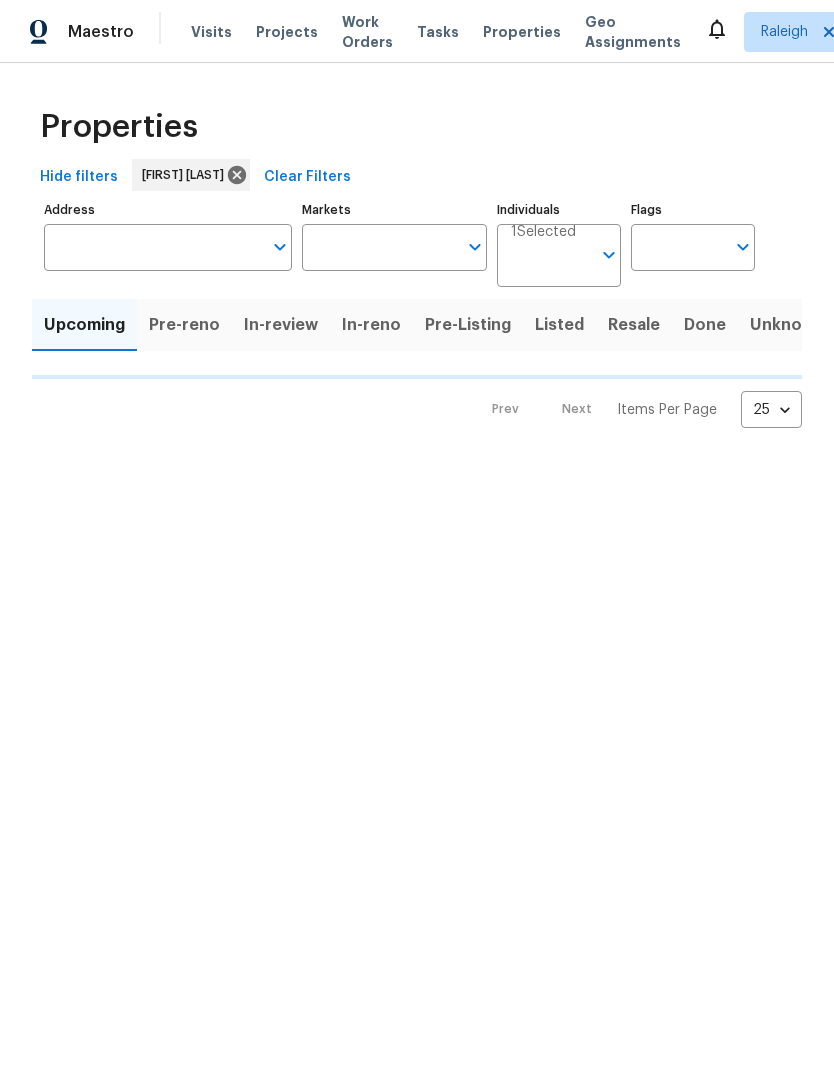 type on "100" 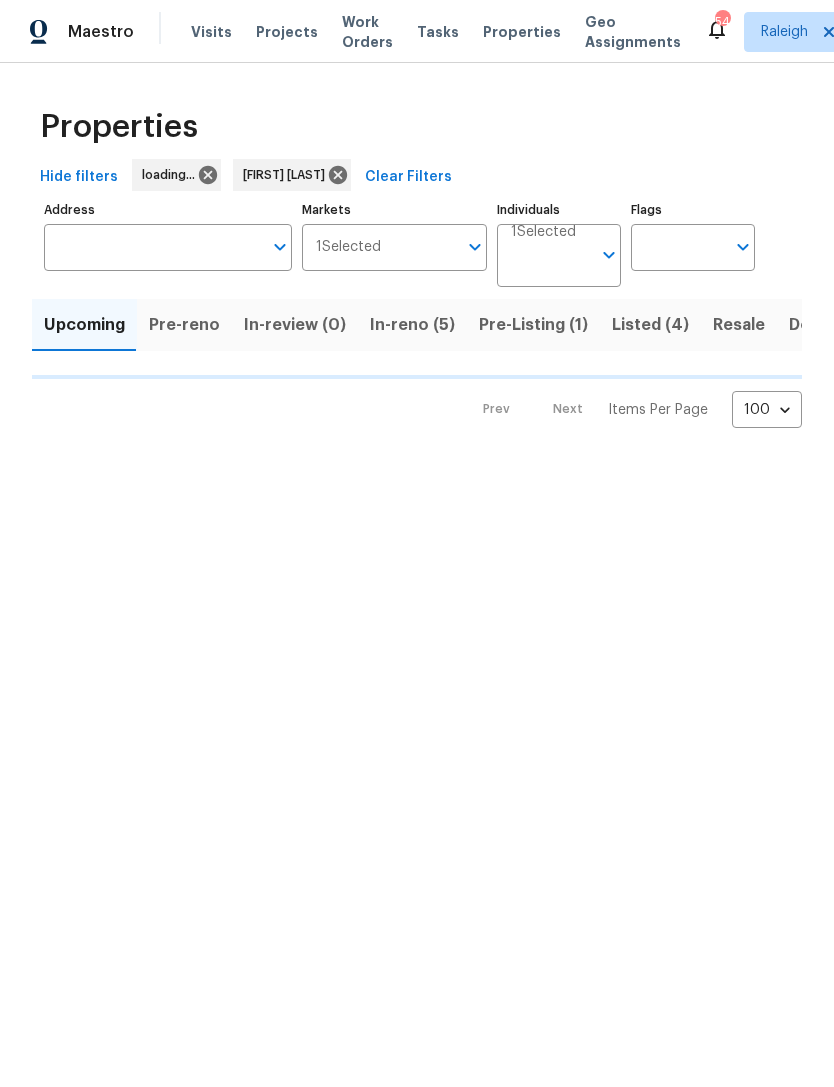 scroll, scrollTop: 0, scrollLeft: 0, axis: both 